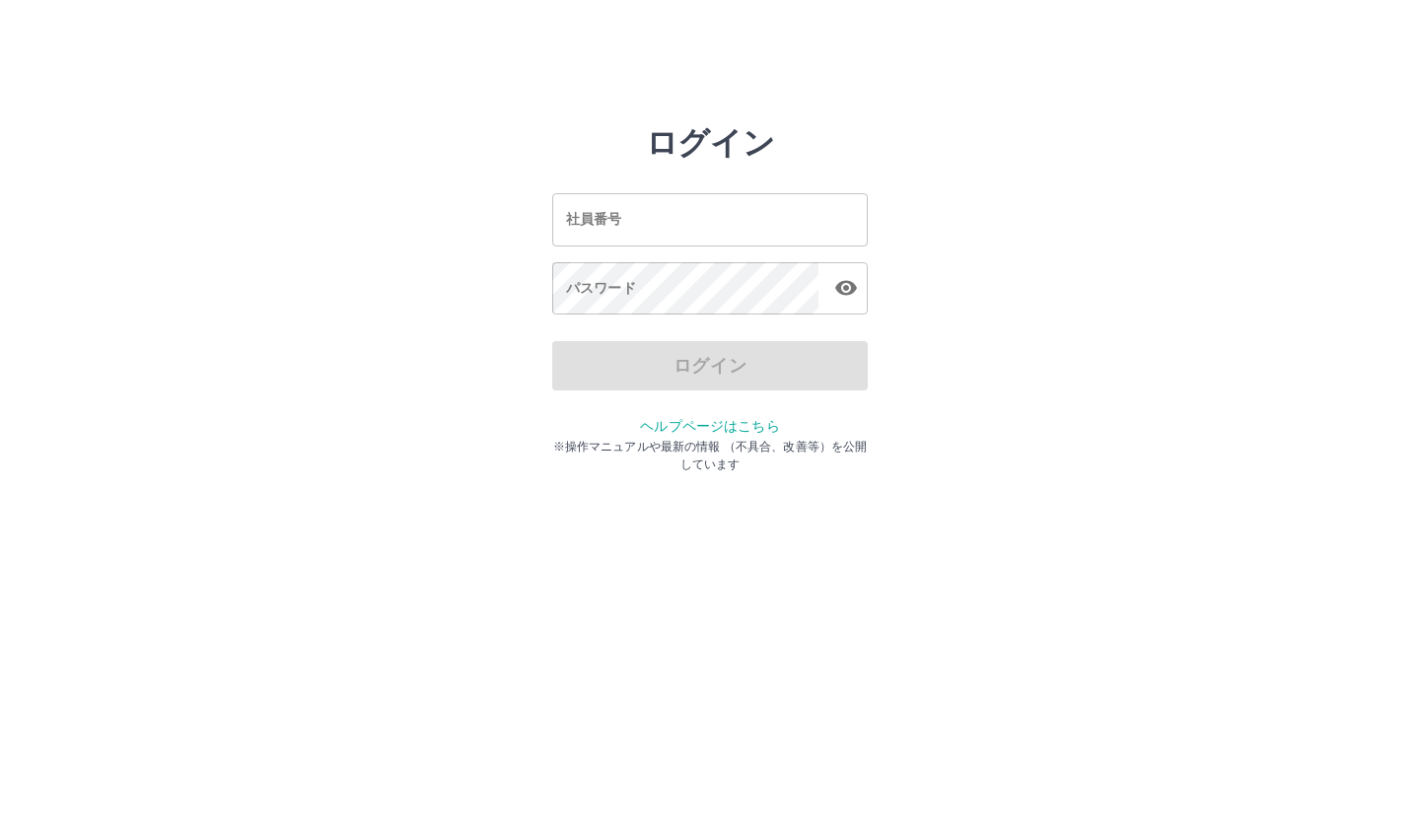 scroll, scrollTop: 0, scrollLeft: 0, axis: both 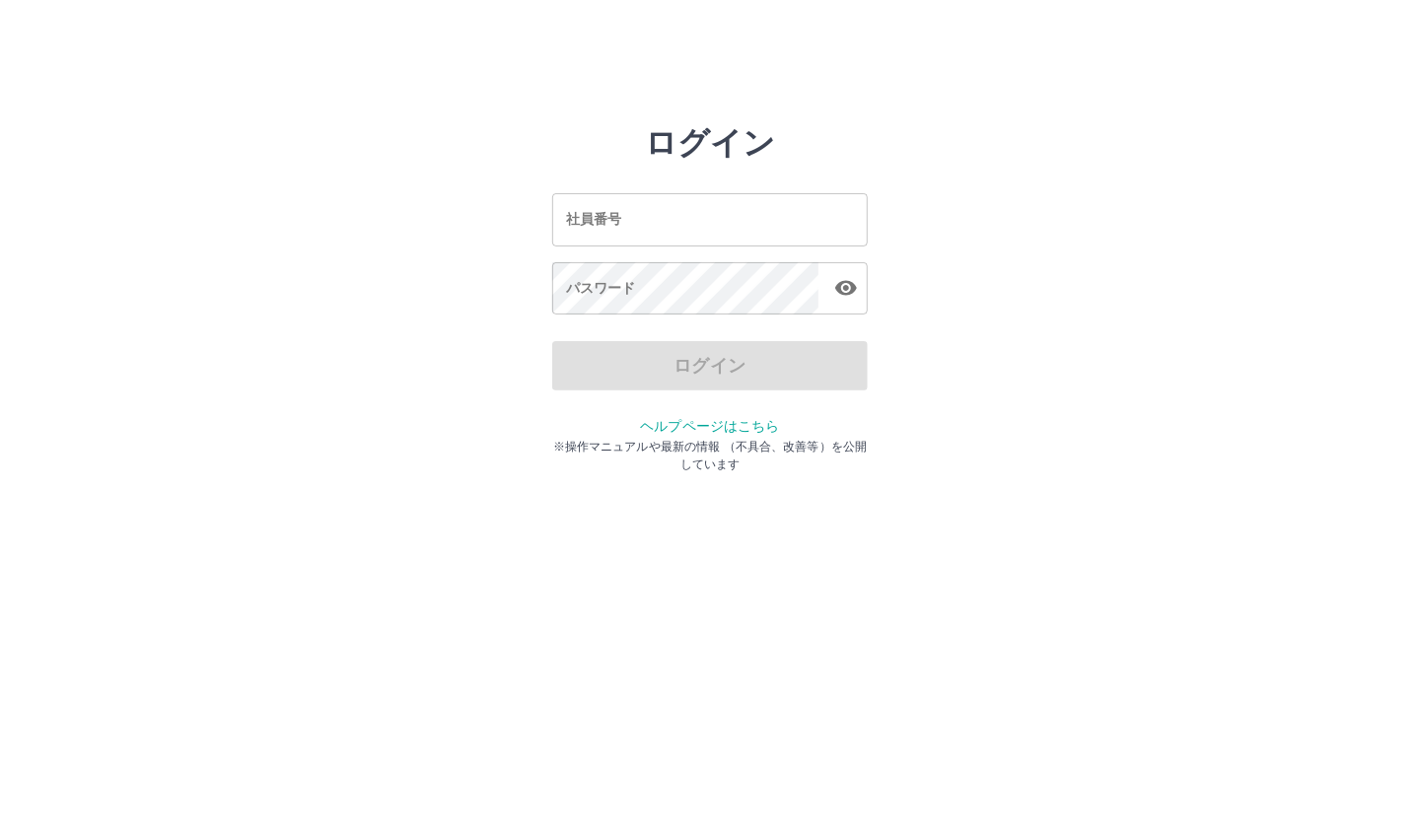 click on "社員番号 社員番号 パスワード パスワード" at bounding box center [710, 250] 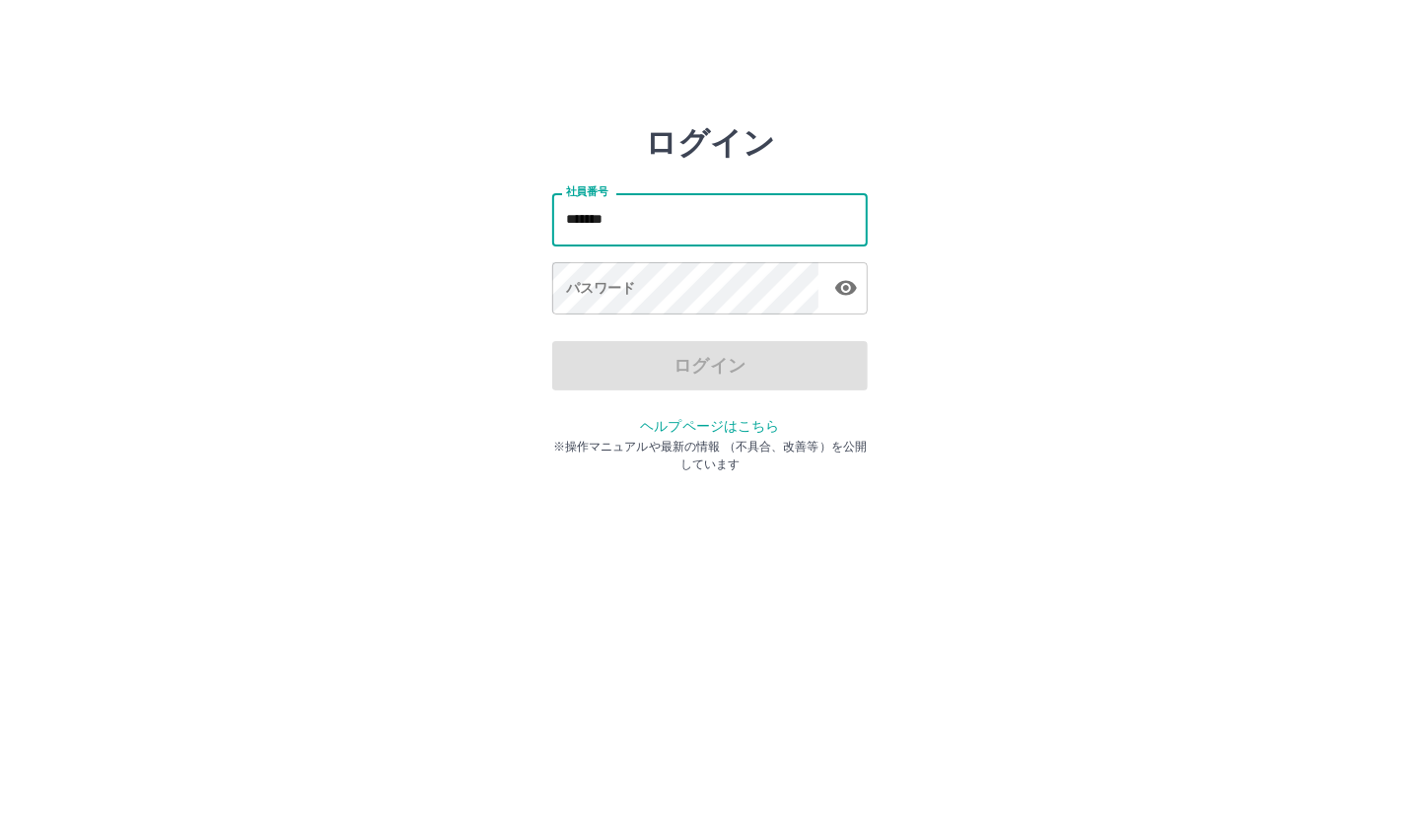 type on "*******" 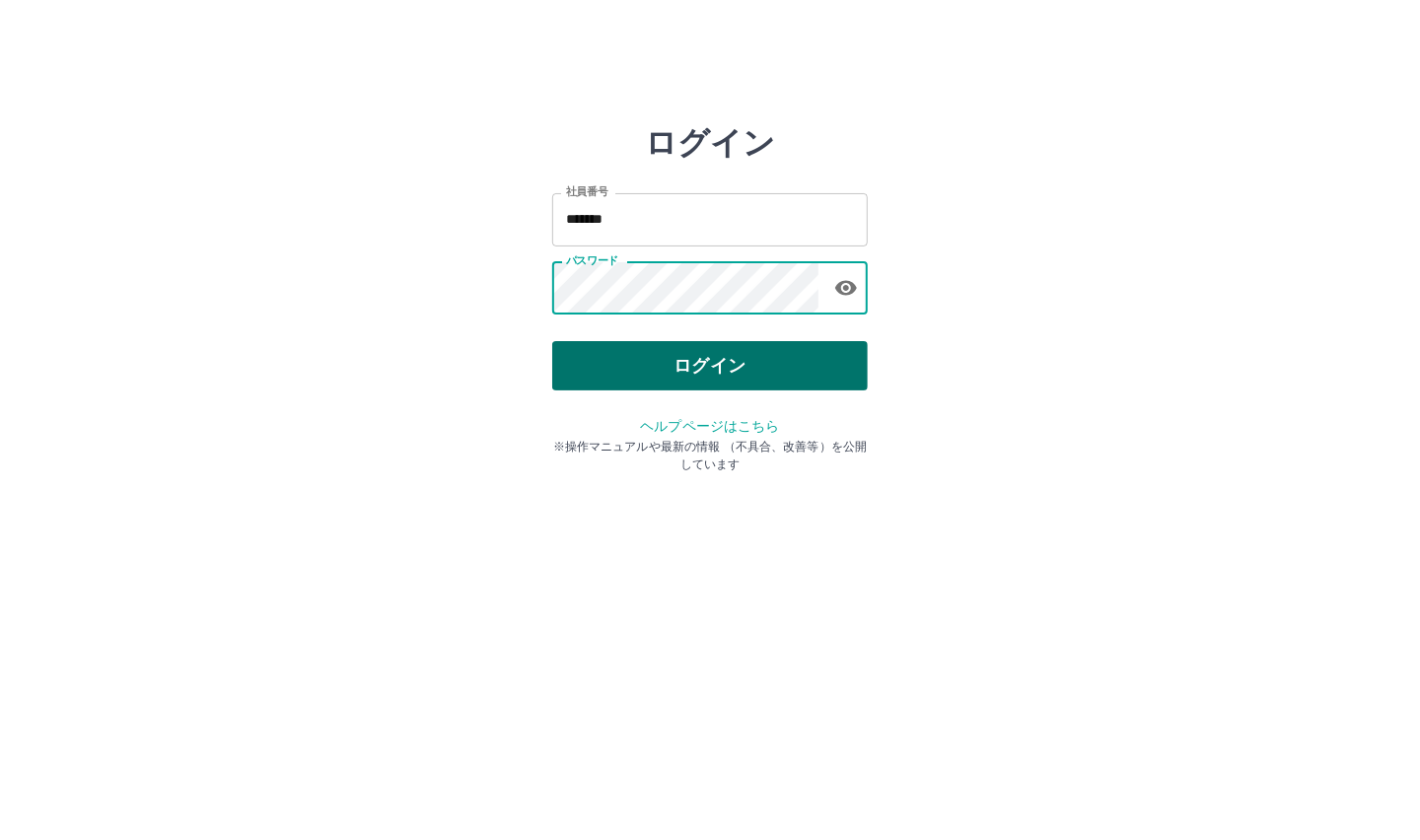 click on "ログイン" at bounding box center [710, 366] 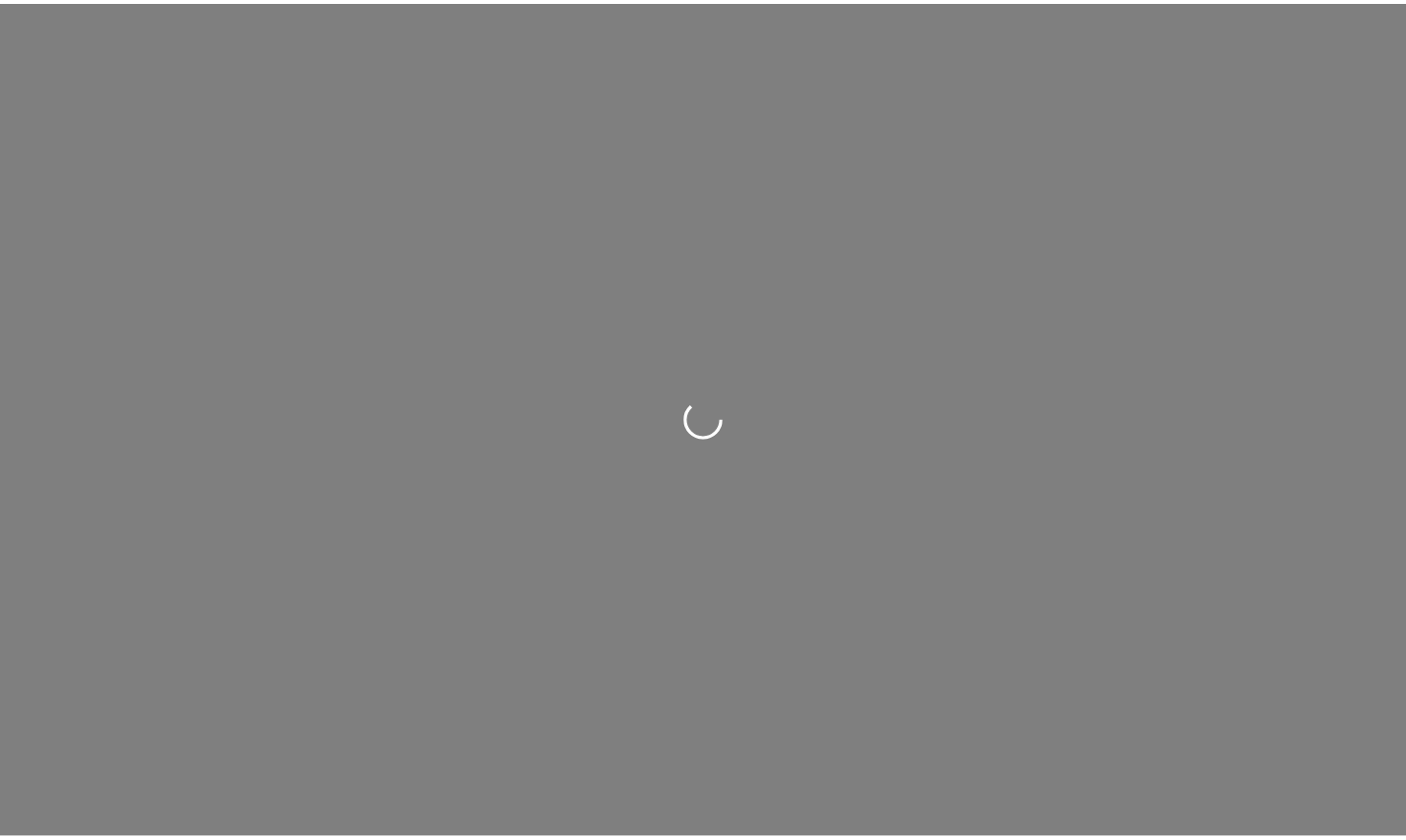 scroll, scrollTop: 0, scrollLeft: 0, axis: both 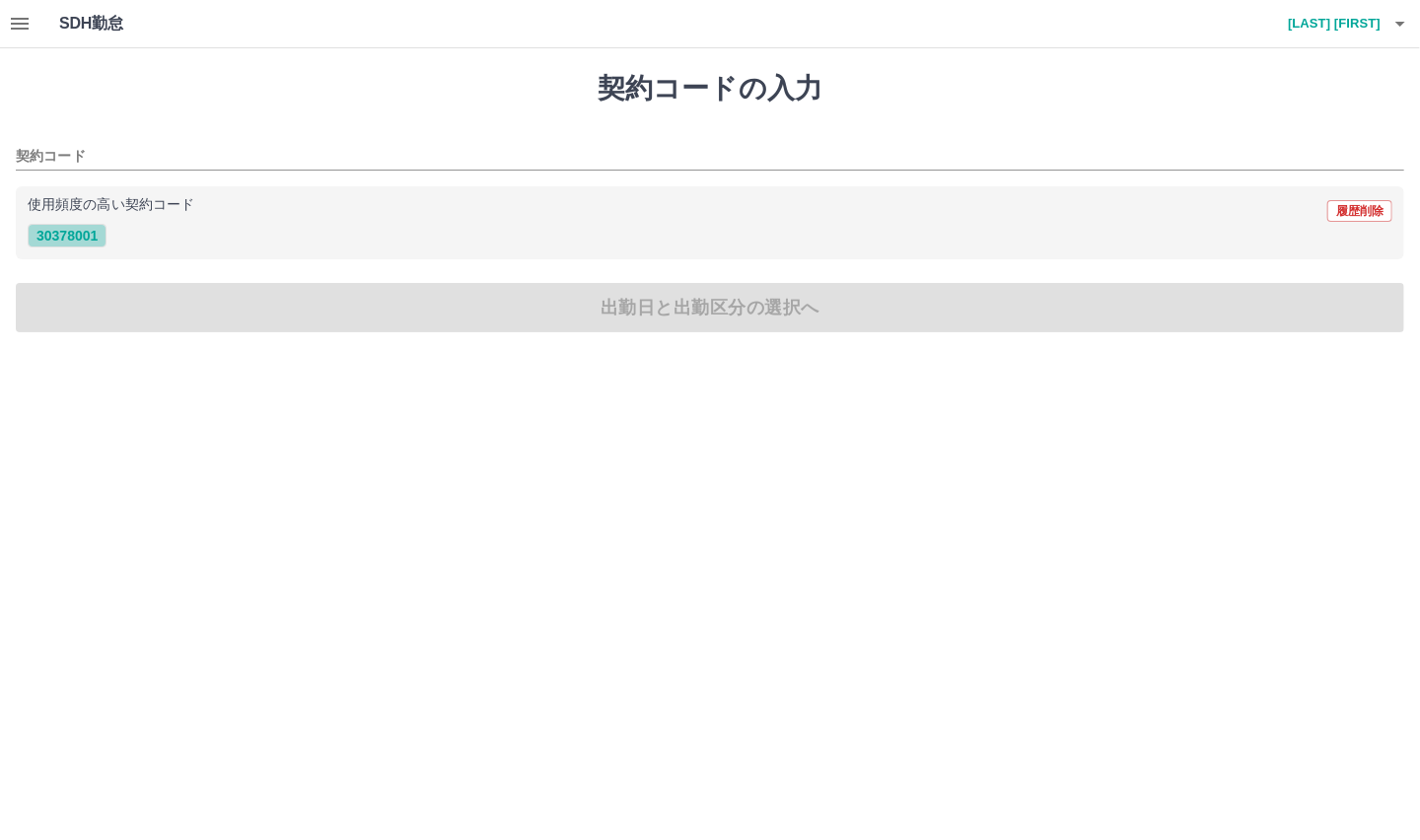 click on "30378001" at bounding box center [67, 236] 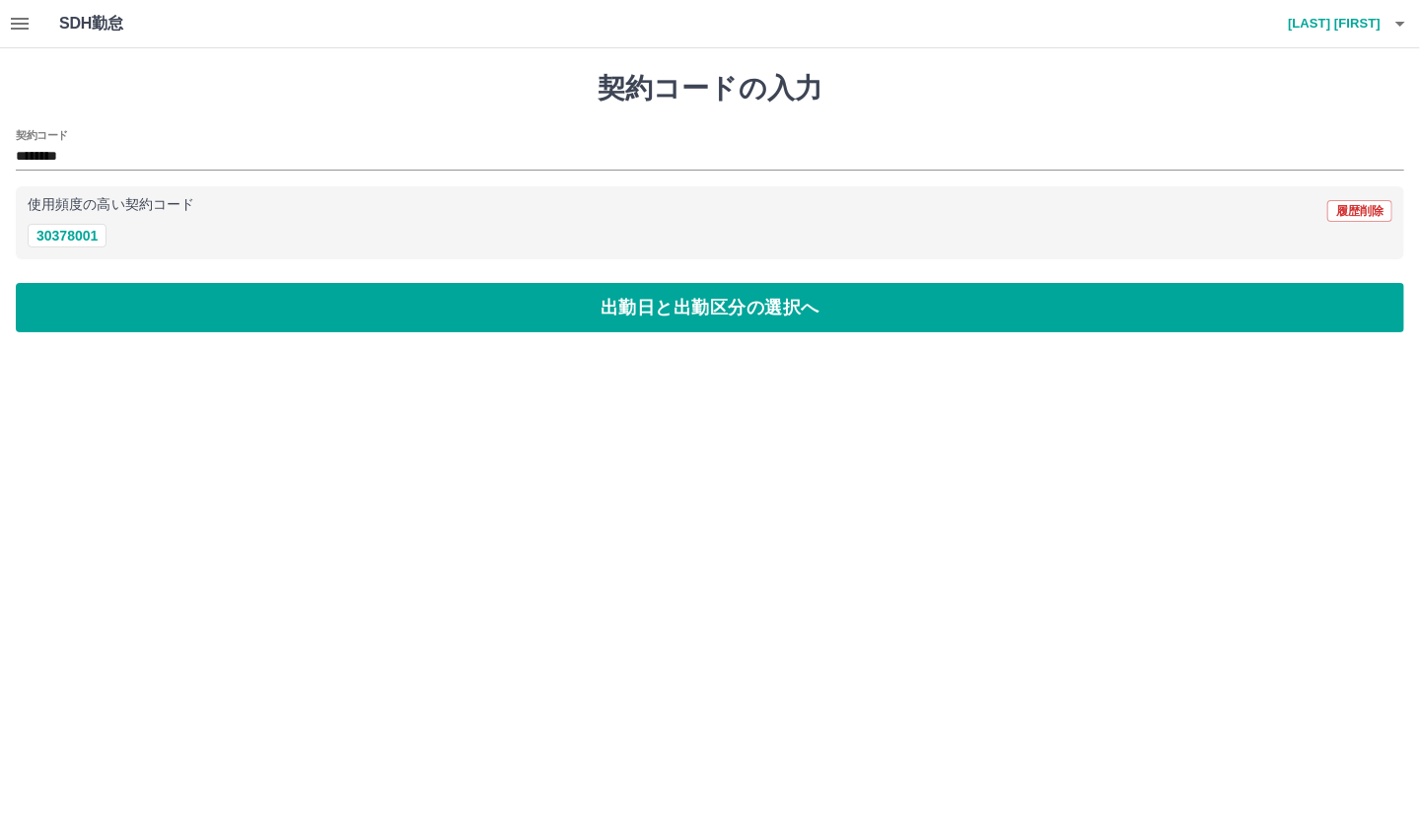 click on "契約コードの入力 契約コード ******** 使用頻度の高い契約コード 履歴削除 30378001 出勤日と出勤区分の選択へ" at bounding box center (710, 202) 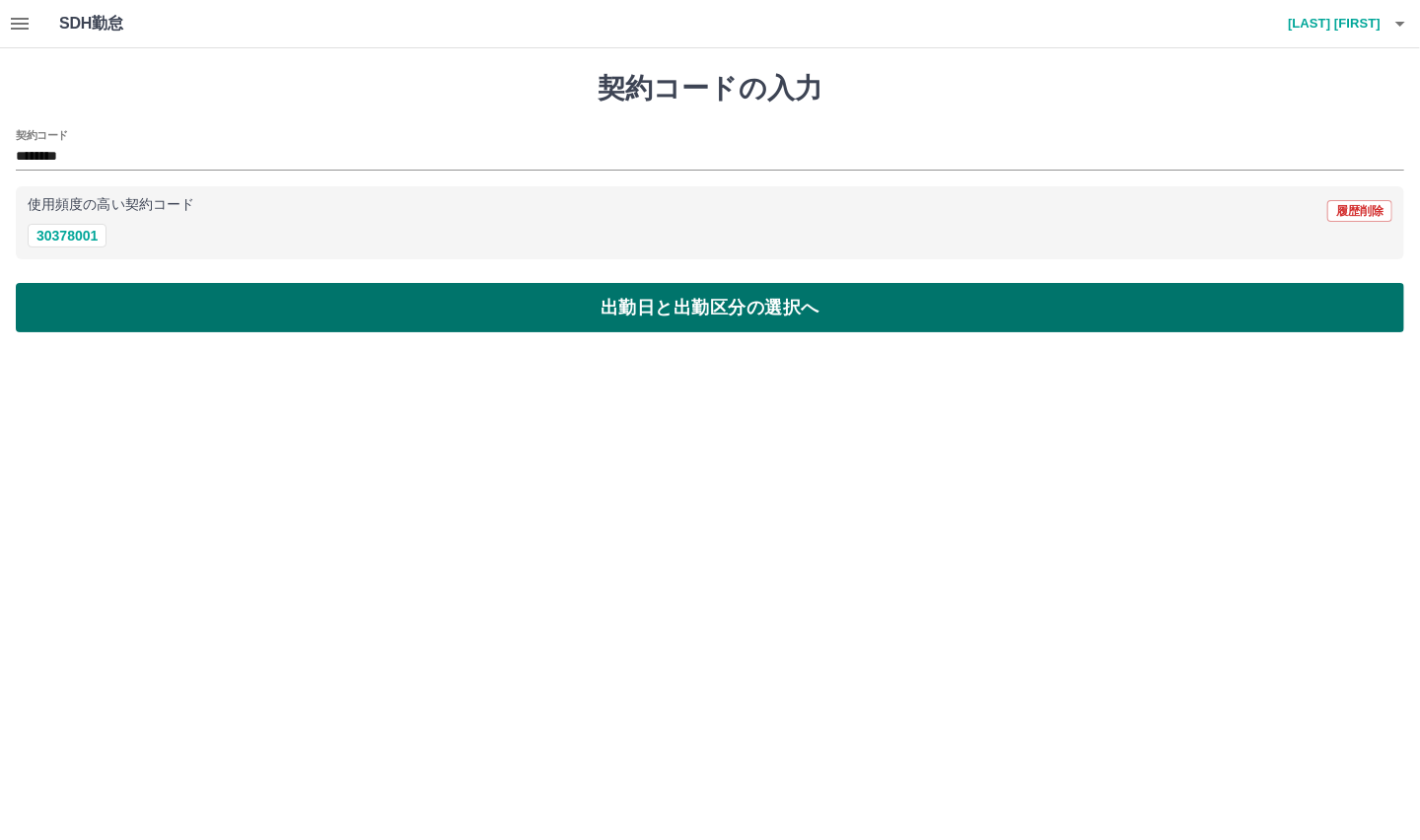 click on "出勤日と出勤区分の選択へ" at bounding box center [710, 308] 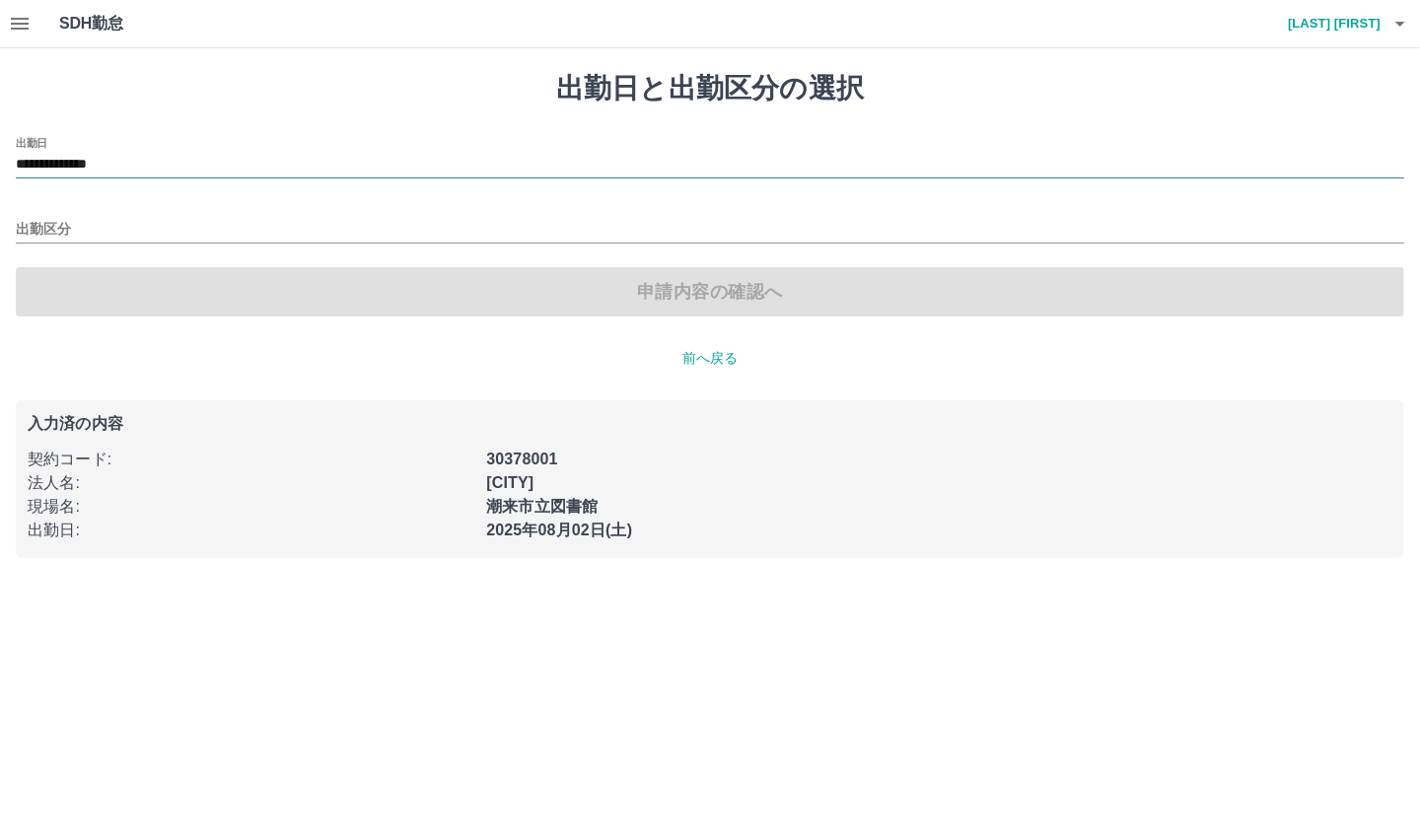 click on "**********" at bounding box center (710, 165) 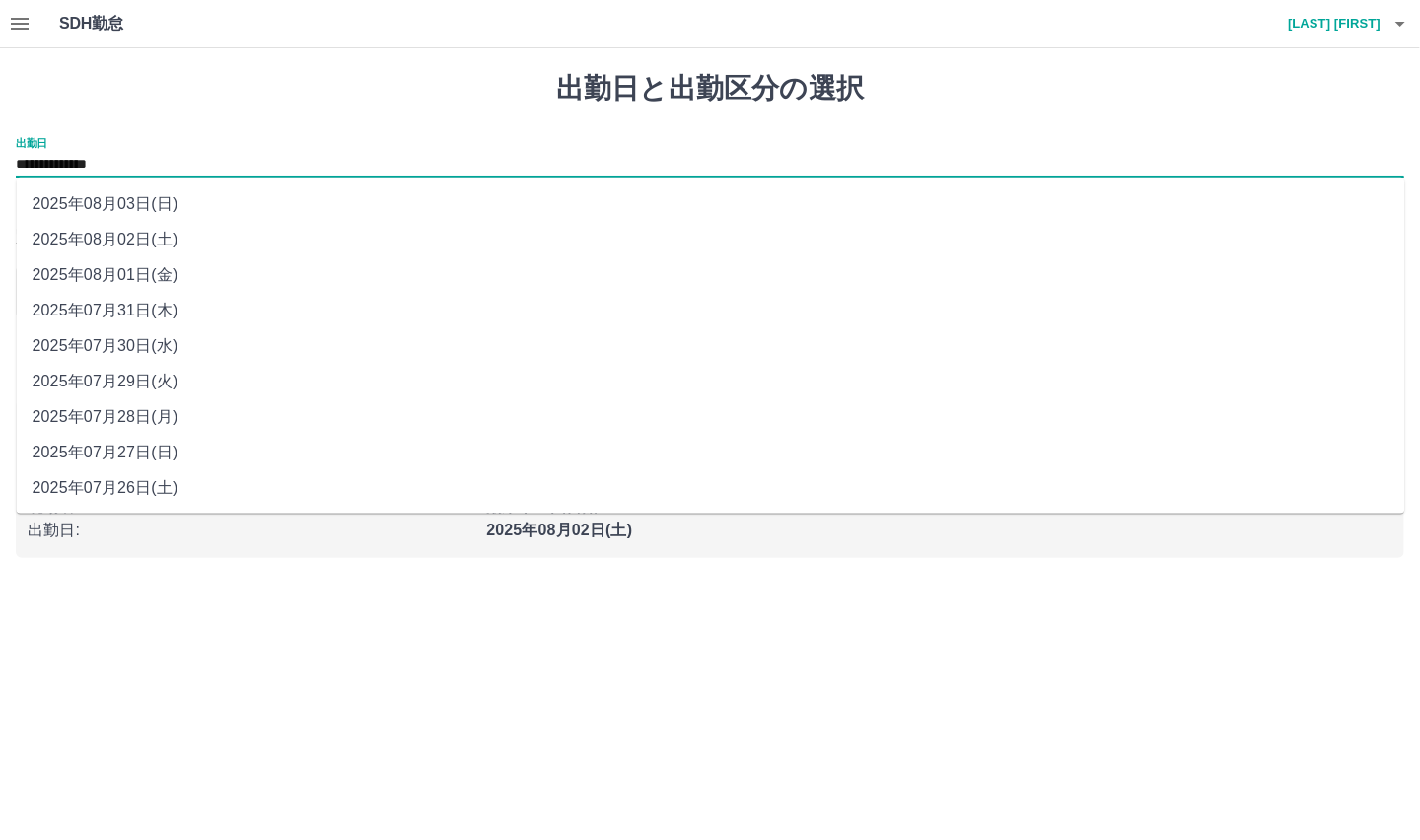 drag, startPoint x: 112, startPoint y: 160, endPoint x: 123, endPoint y: 269, distance: 109.55364 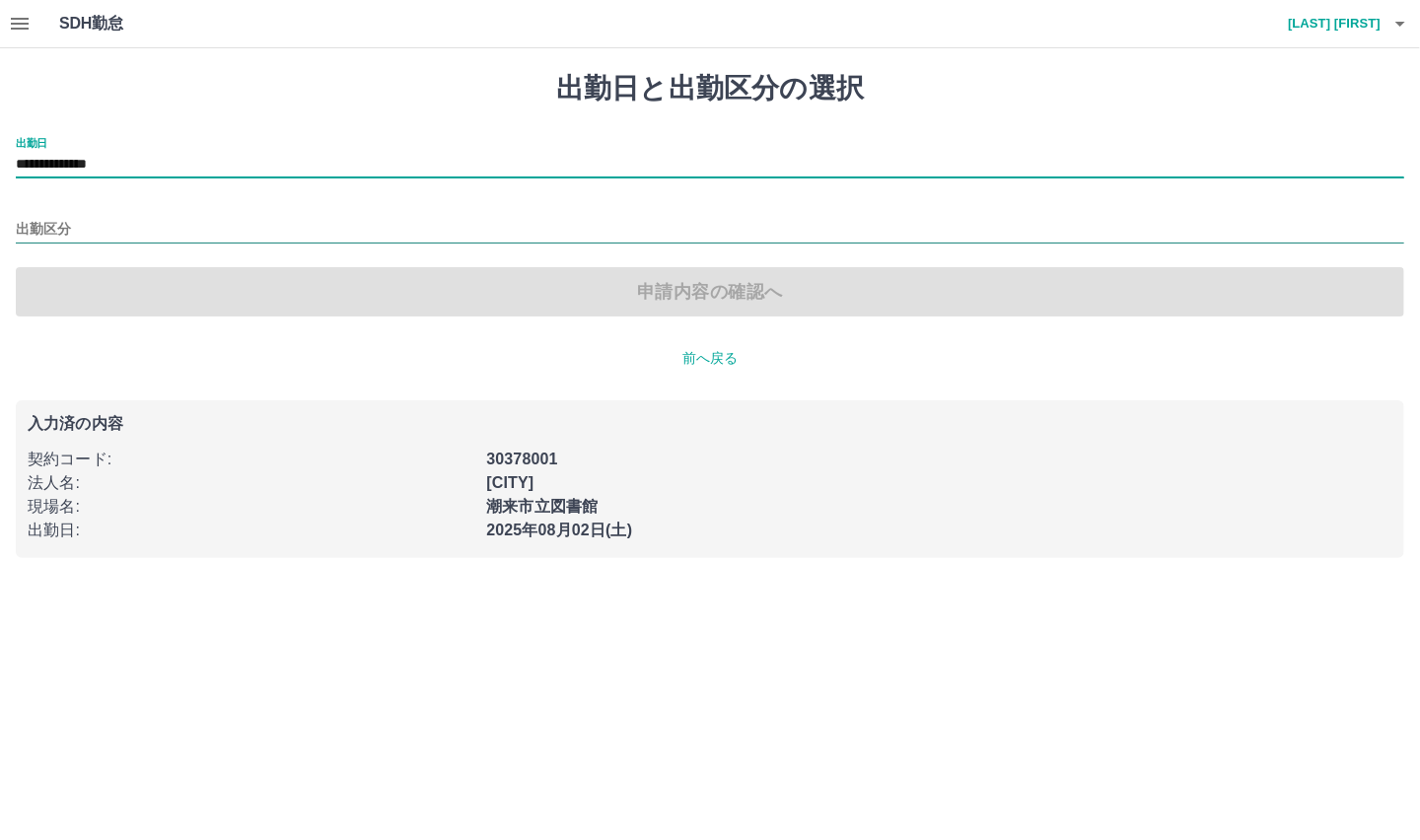 click on "出勤区分" at bounding box center (710, 230) 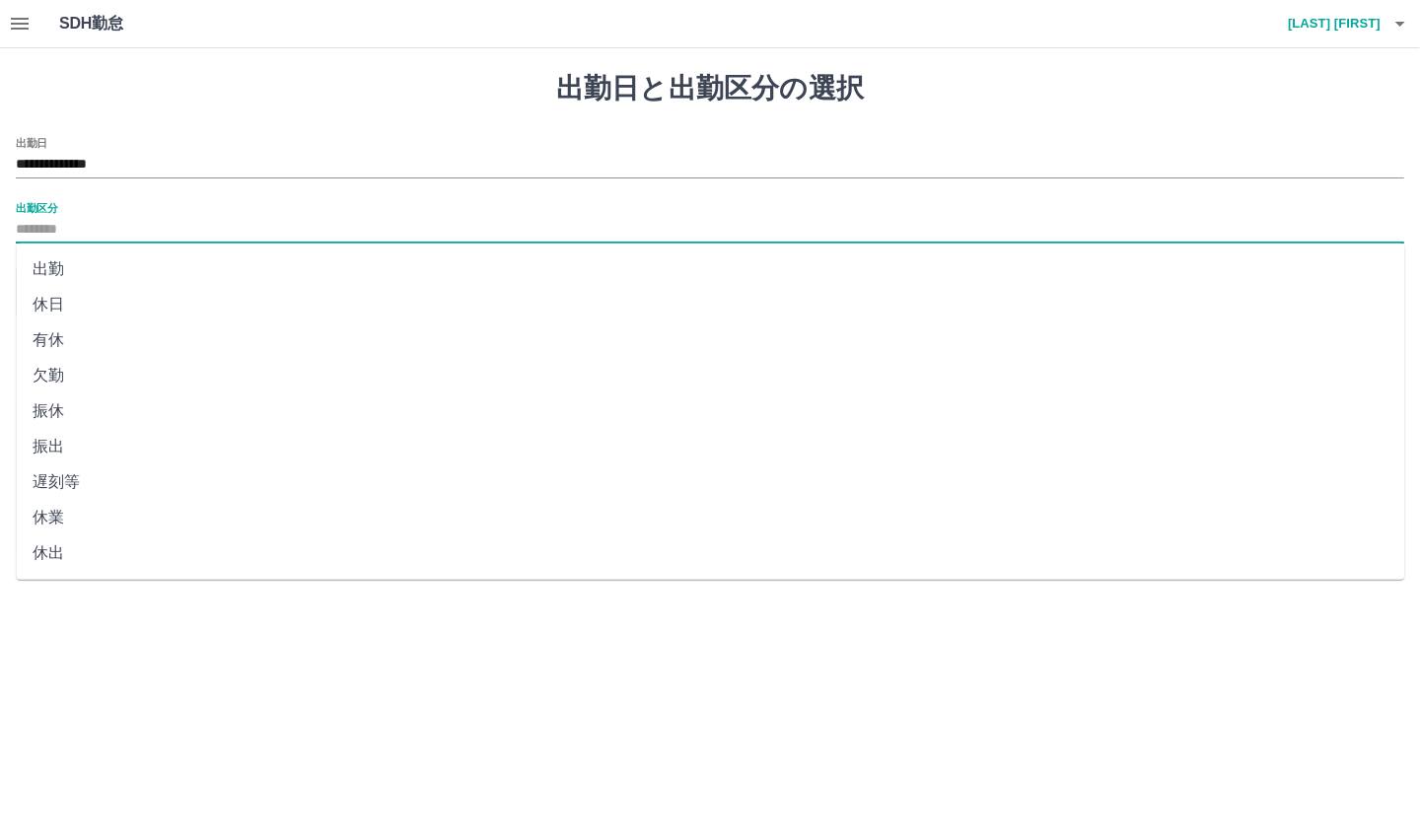 click on "休日" at bounding box center [711, 305] 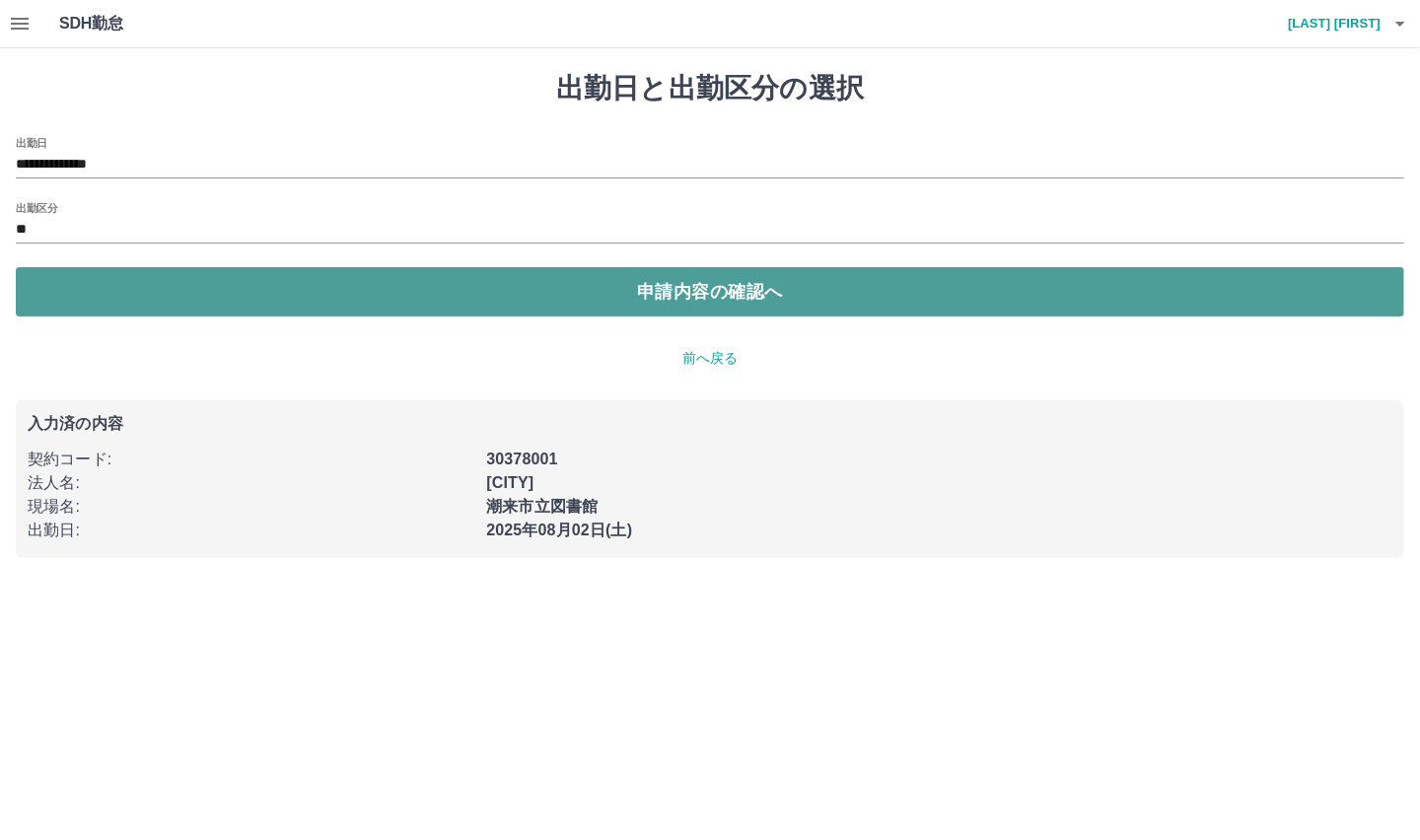 click on "申請内容の確認へ" at bounding box center [710, 292] 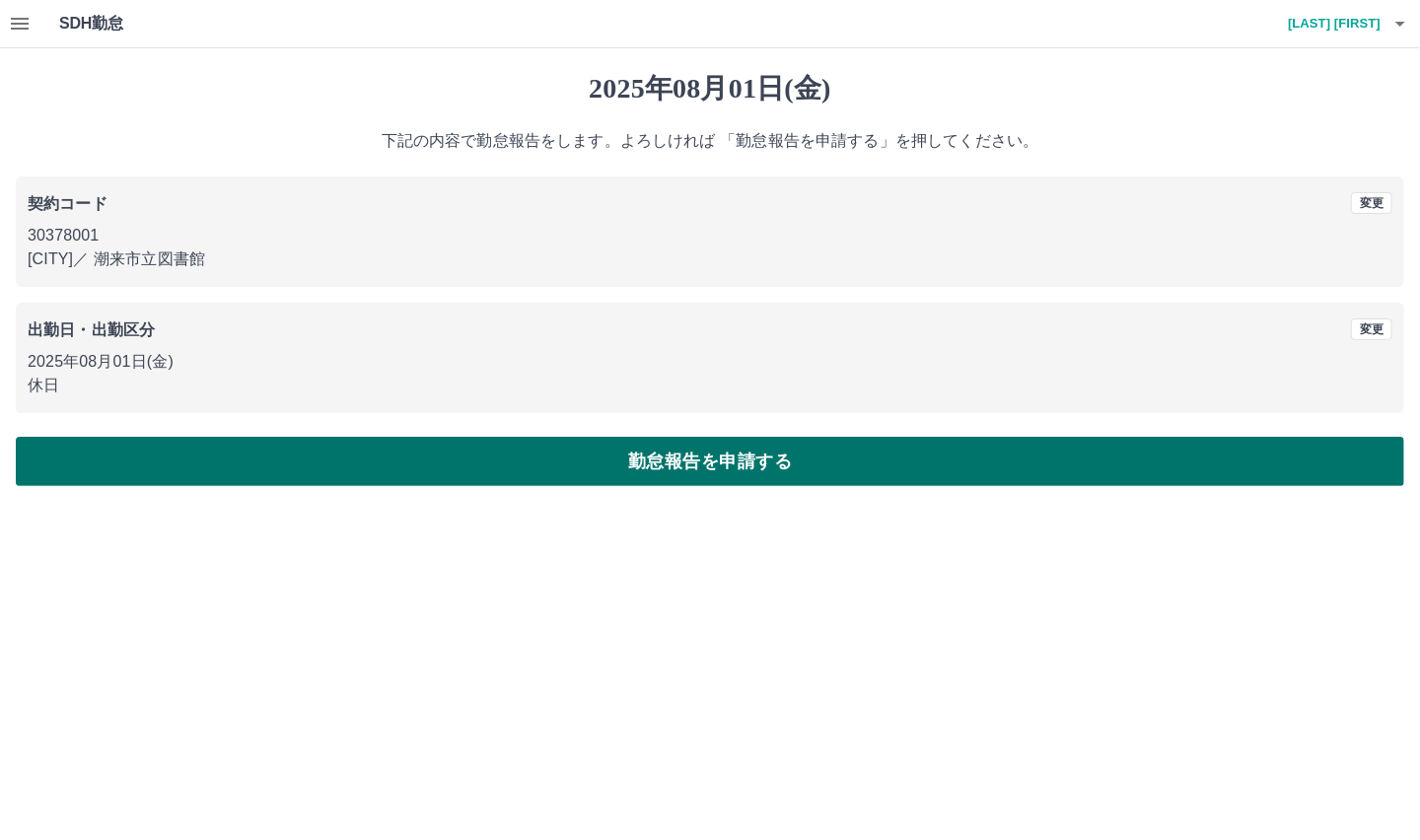 click on "勤怠報告を申請する" at bounding box center (710, 461) 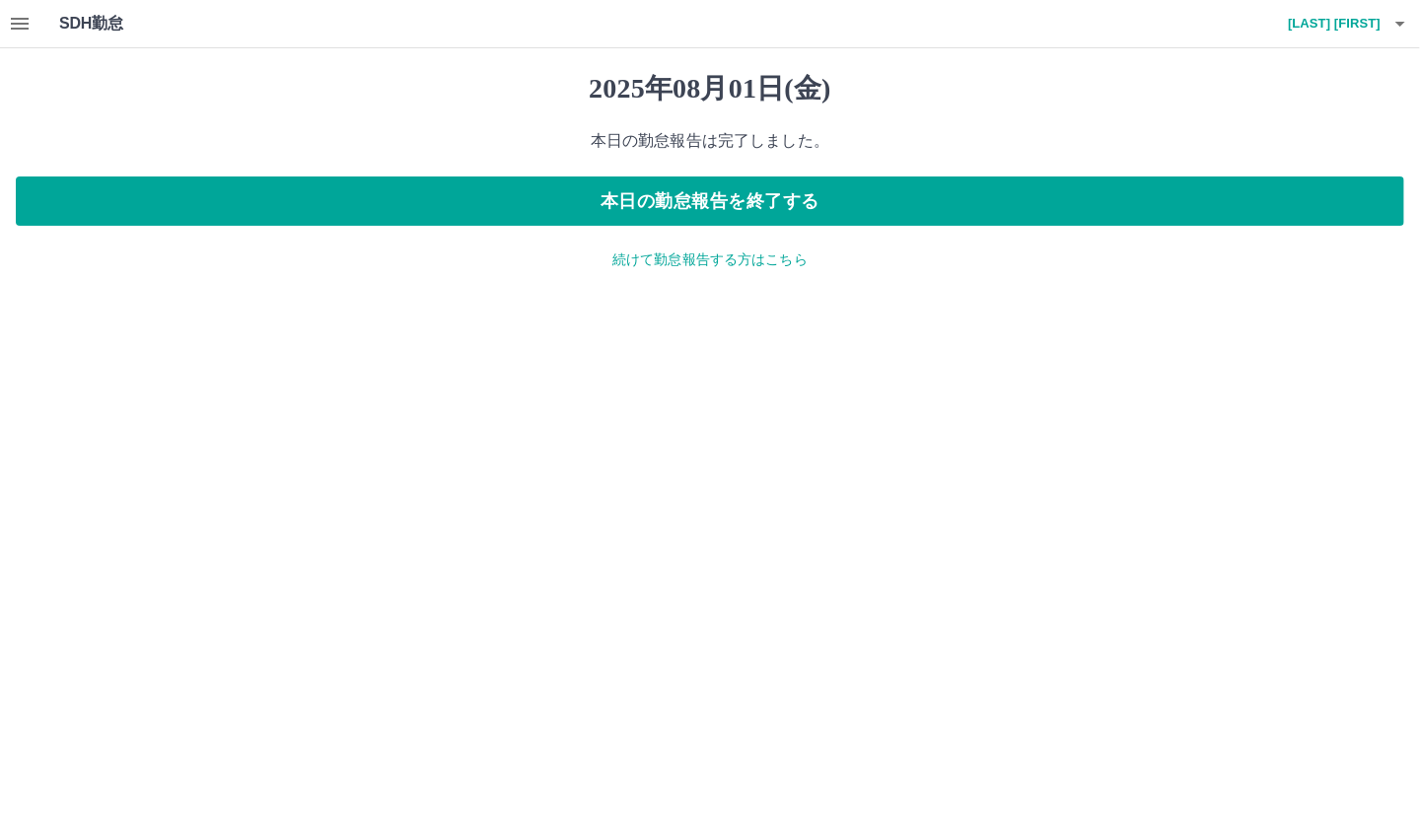click on "続けて勤怠報告する方はこちら" at bounding box center (710, 259) 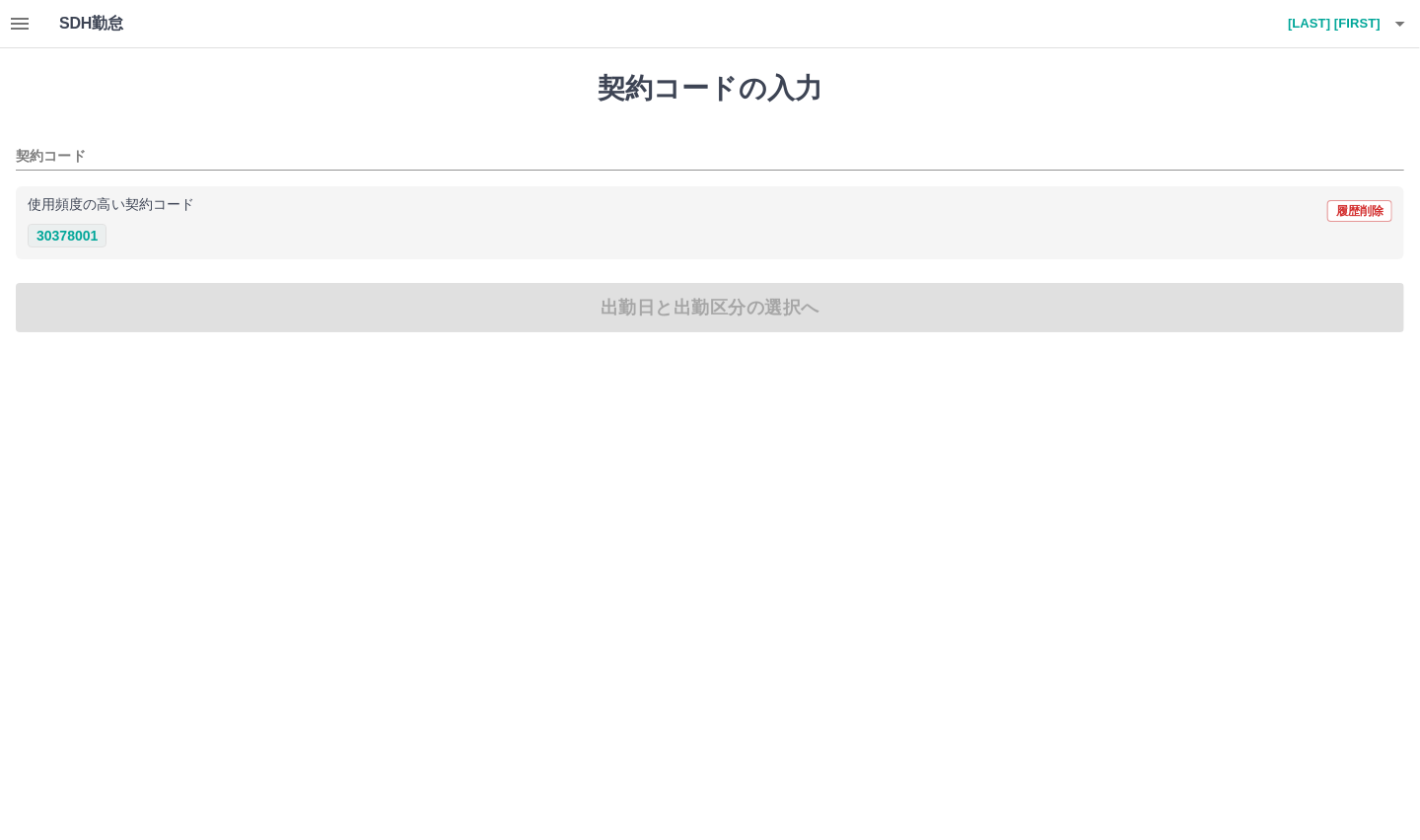 click on "30378001" at bounding box center (67, 236) 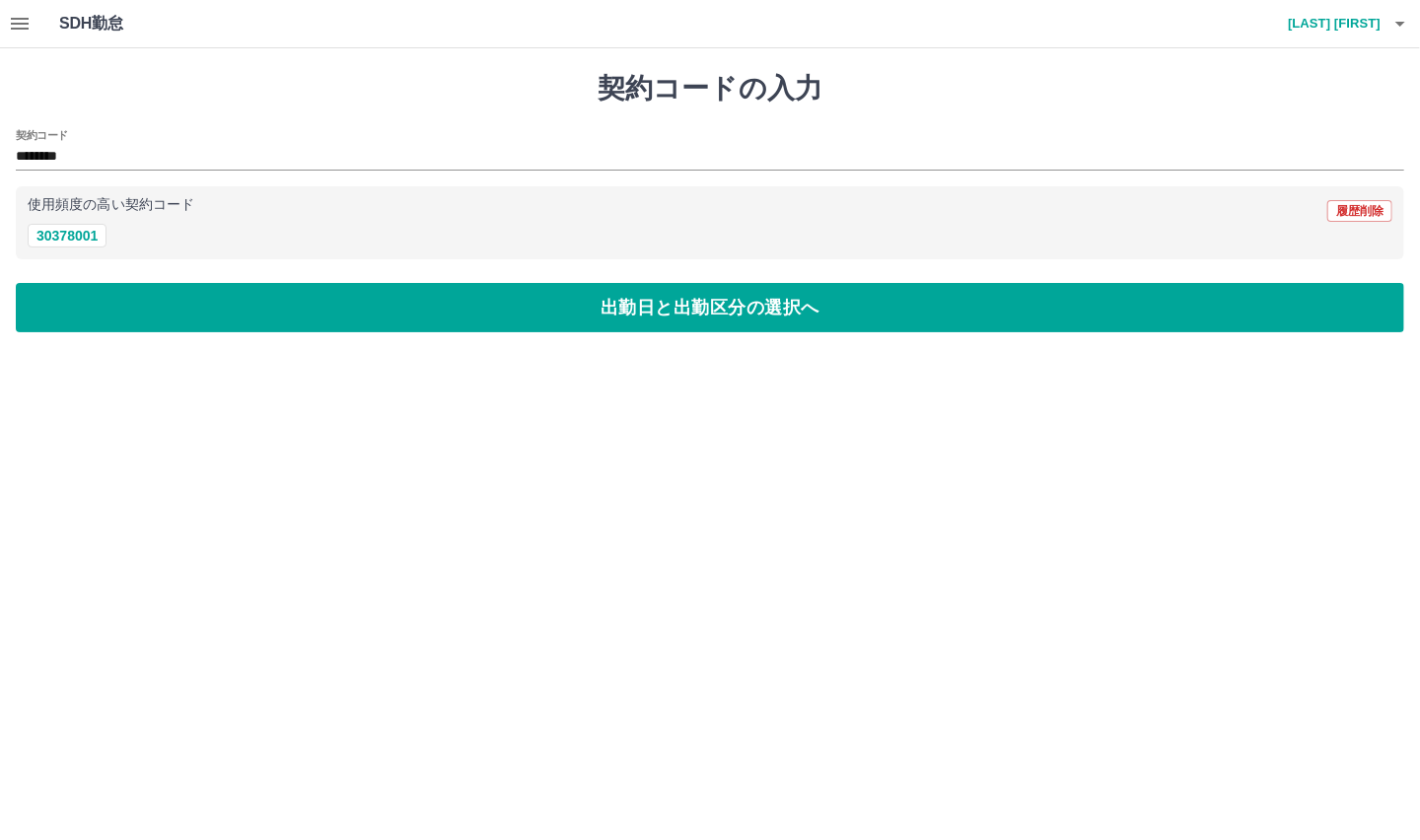 click on "契約コードの入力 契約コード ******** 使用頻度の高い契約コード 履歴削除 30378001 出勤日と出勤区分の選択へ" at bounding box center (710, 202) 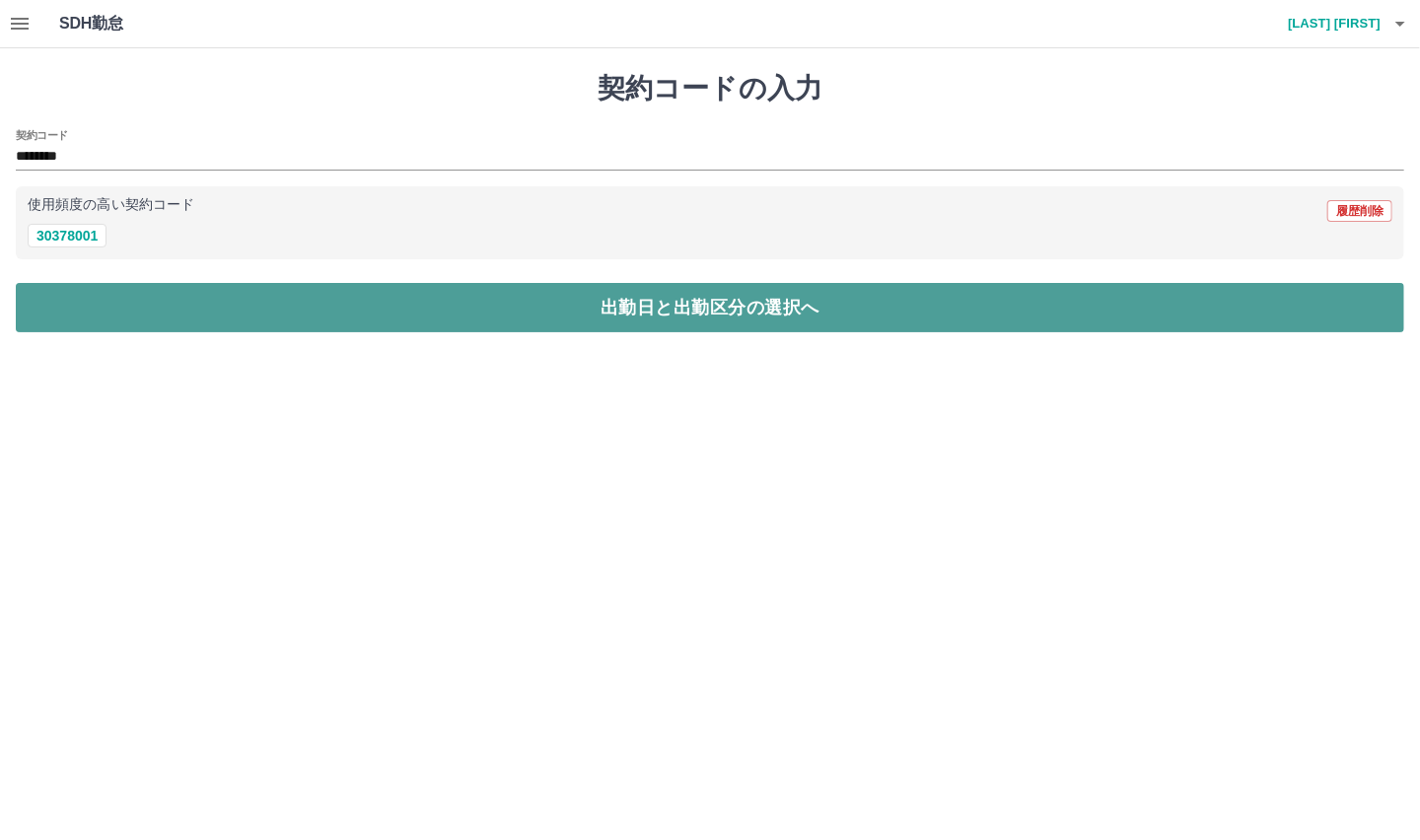 click on "出勤日と出勤区分の選択へ" at bounding box center (710, 308) 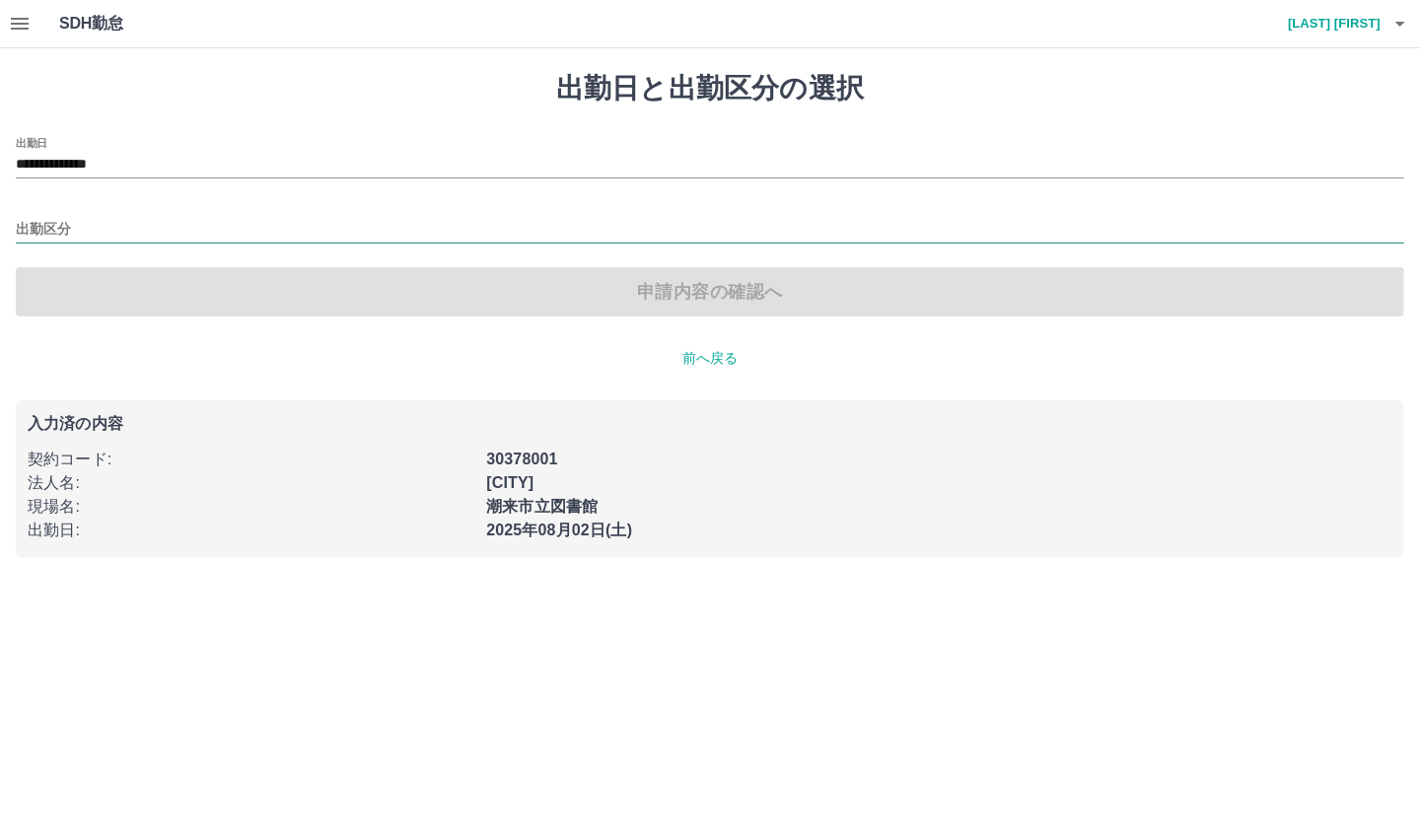 click on "出勤区分" at bounding box center [710, 230] 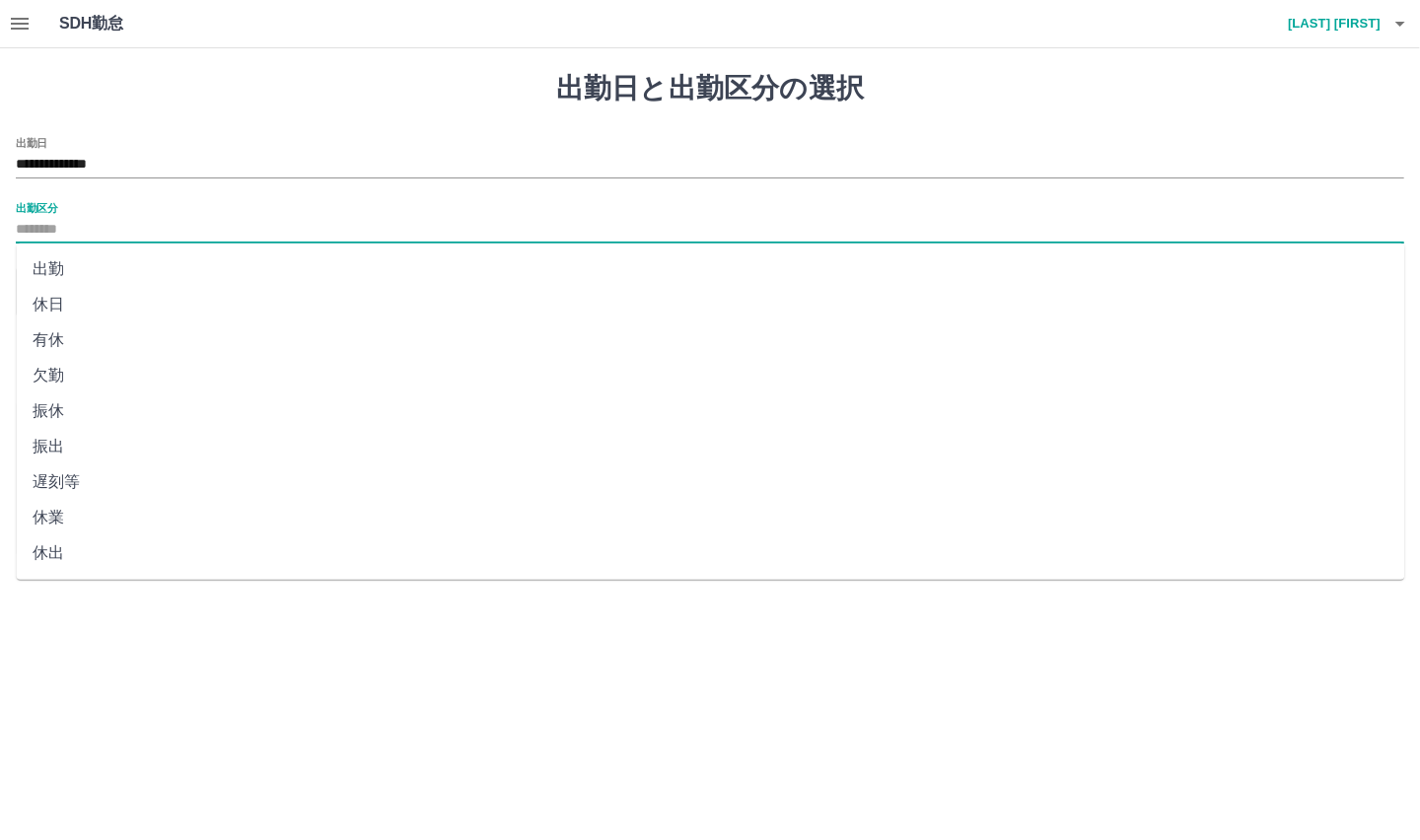 click on "出勤" at bounding box center [711, 269] 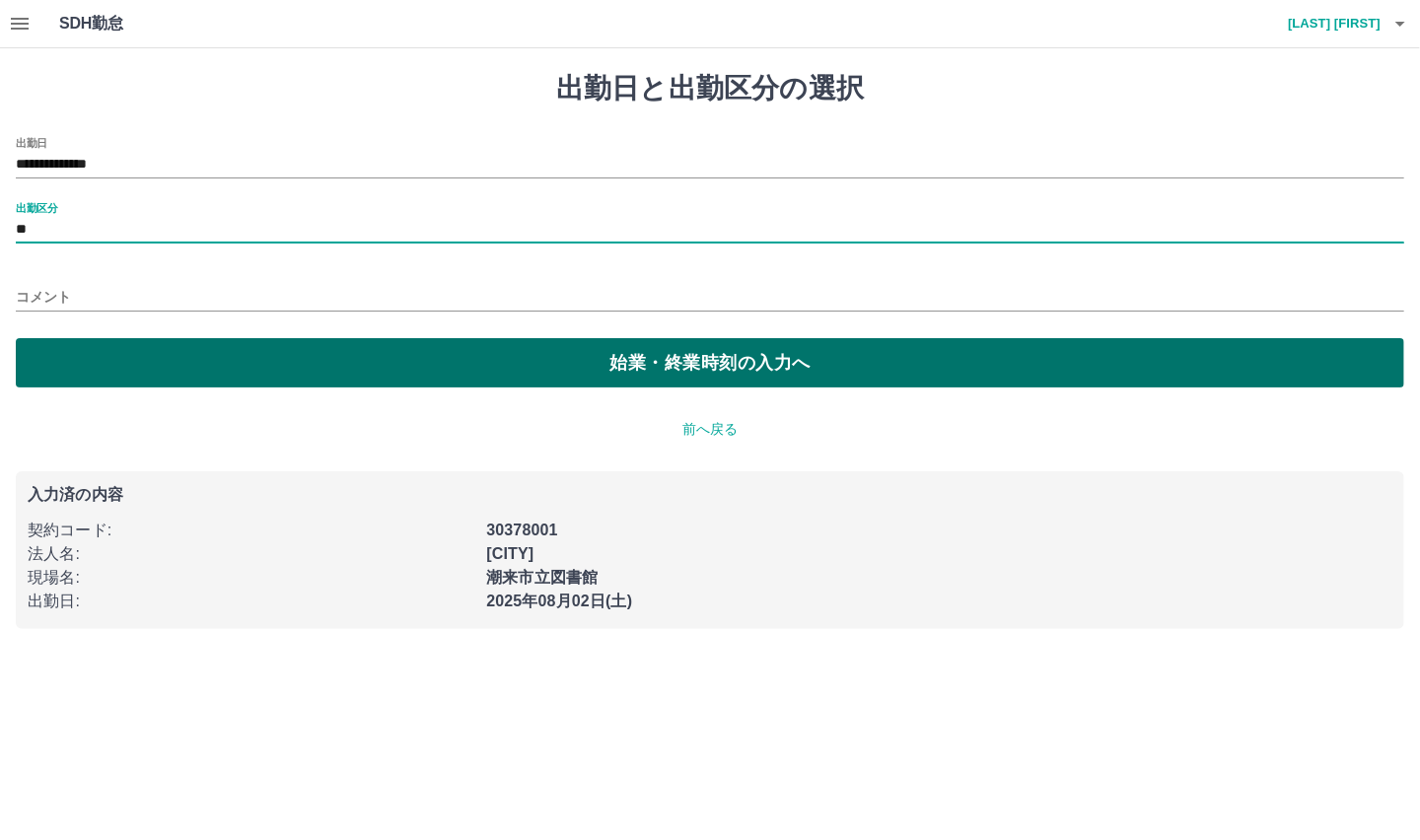 click on "始業・終業時刻の入力へ" at bounding box center (710, 363) 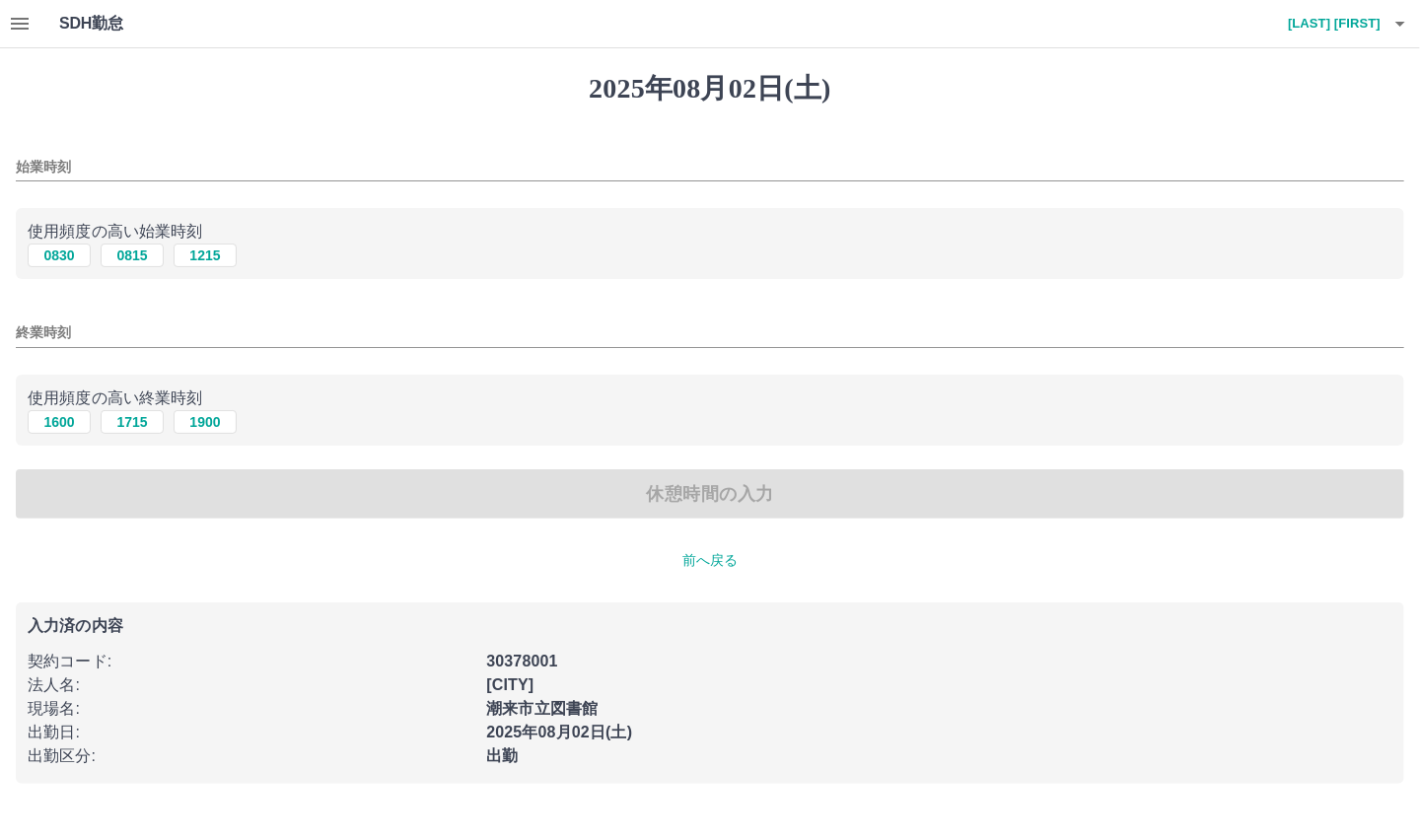 click on "始業時刻" at bounding box center (710, 167) 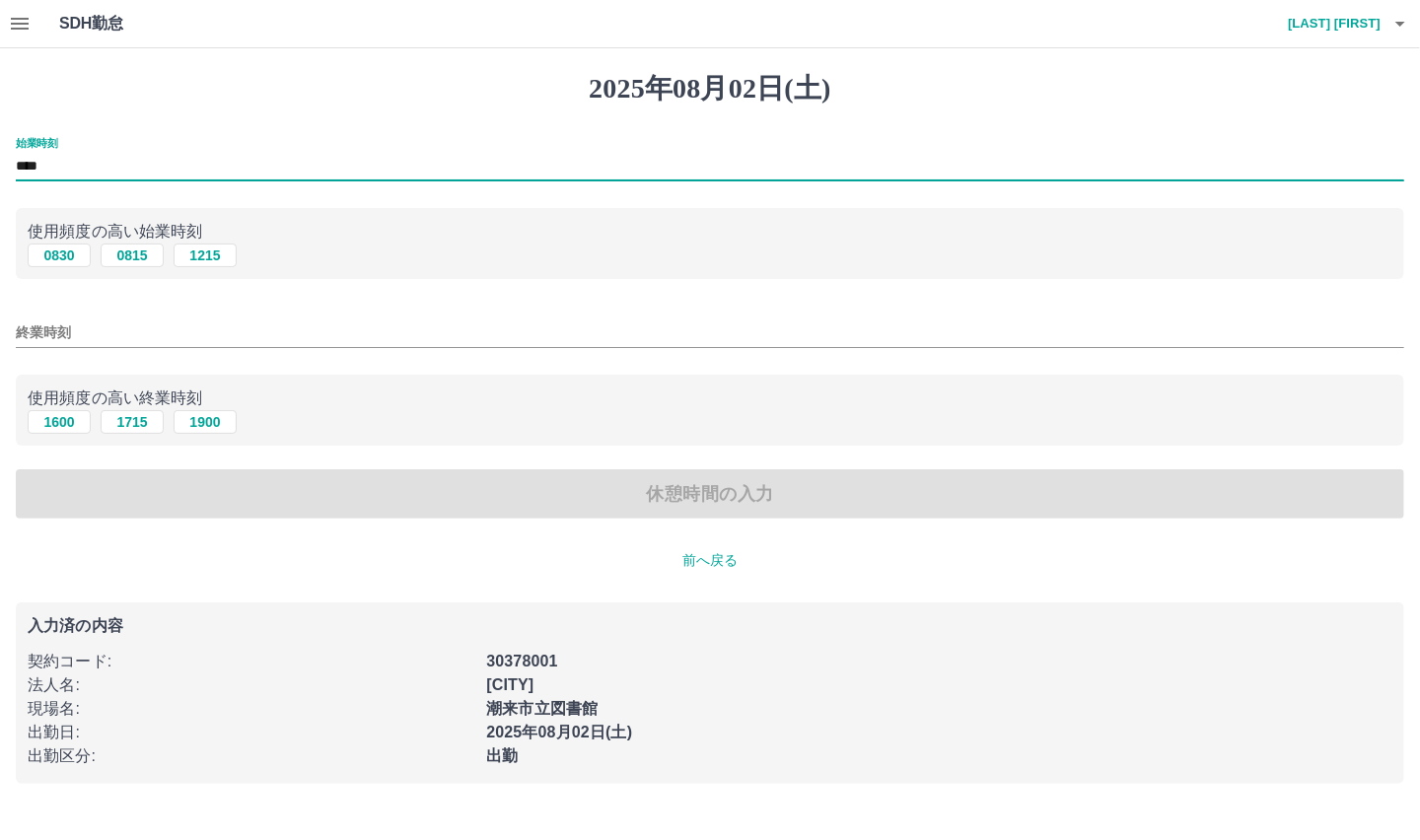type on "****" 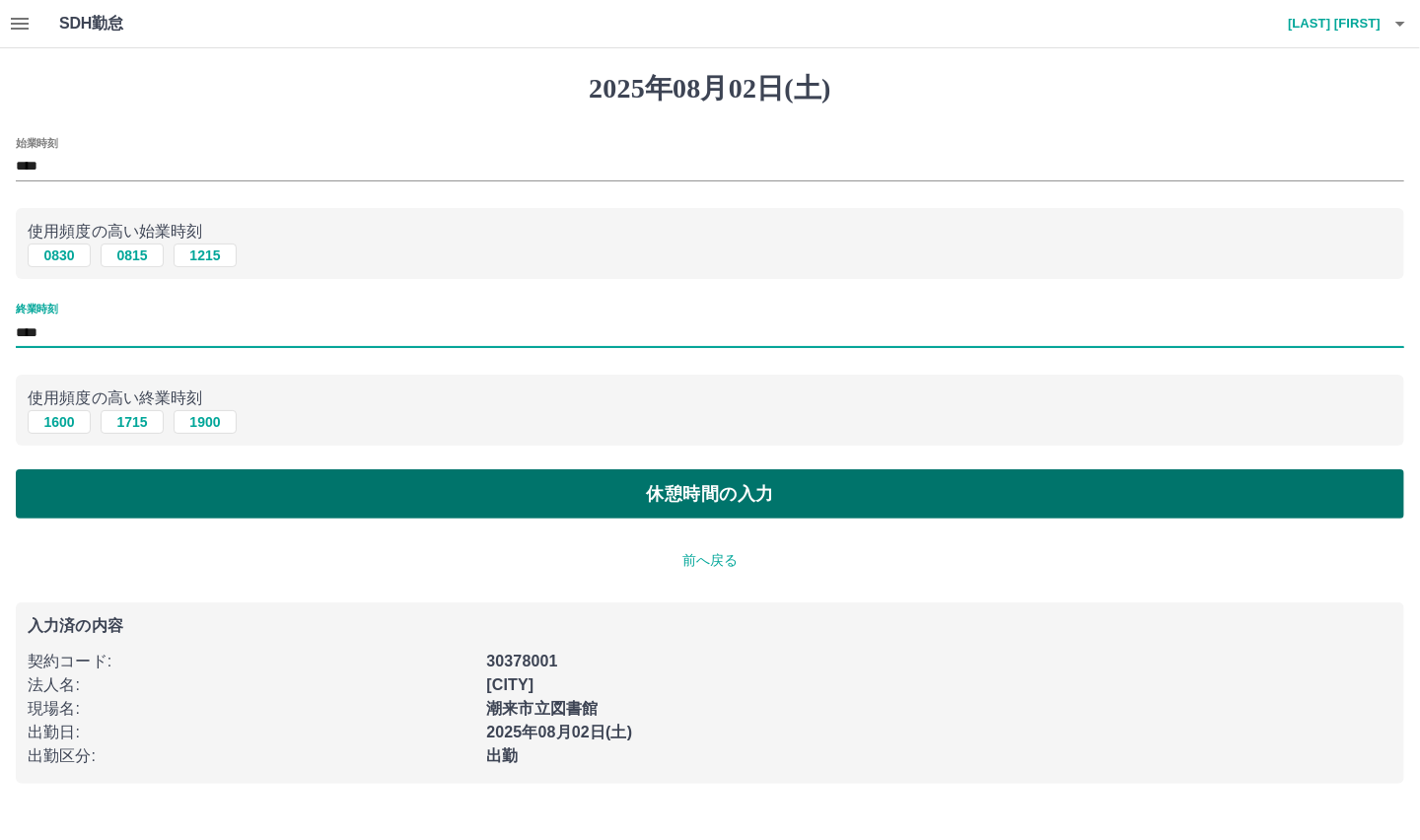 type on "****" 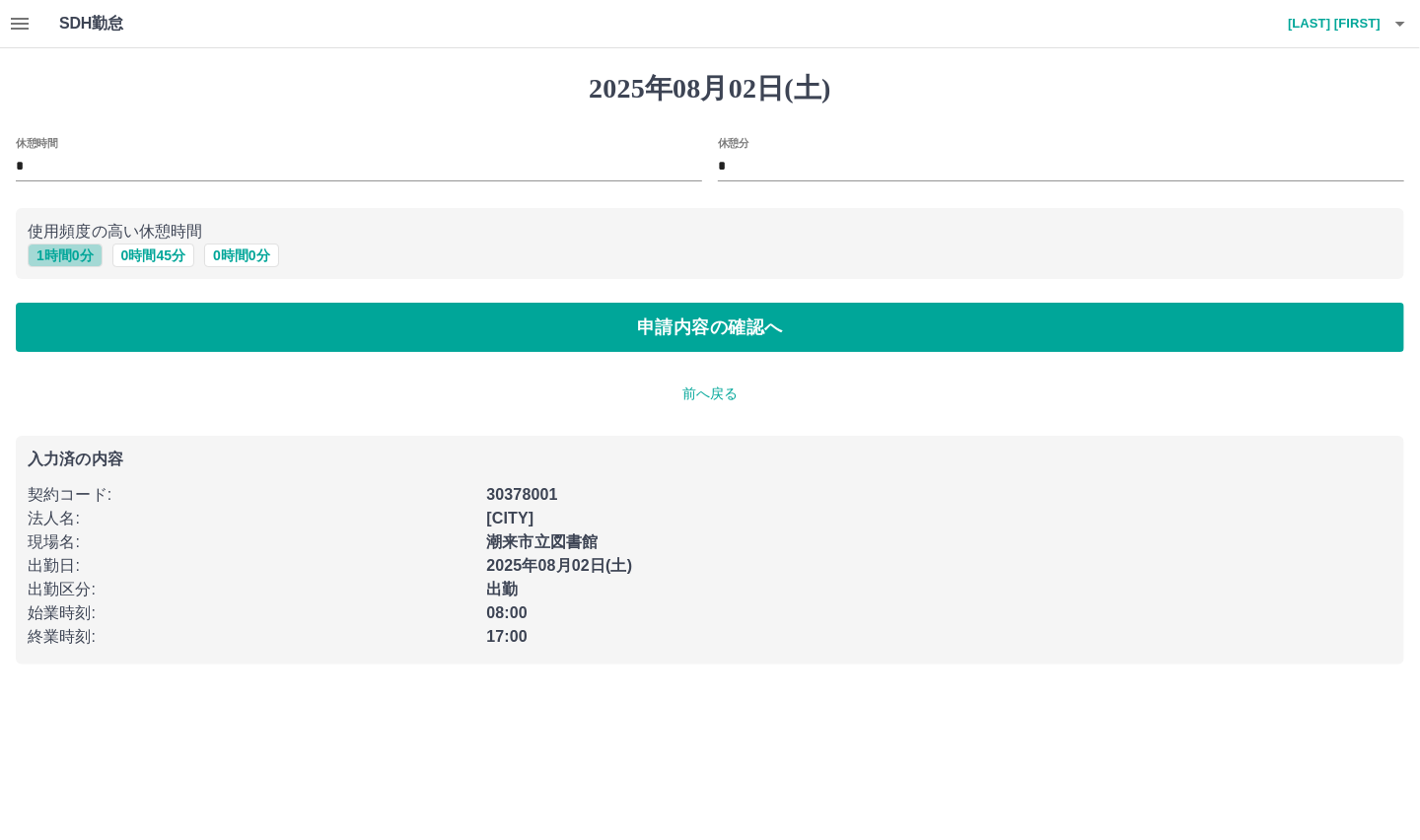 click on "1 時間 0 分" at bounding box center (65, 255) 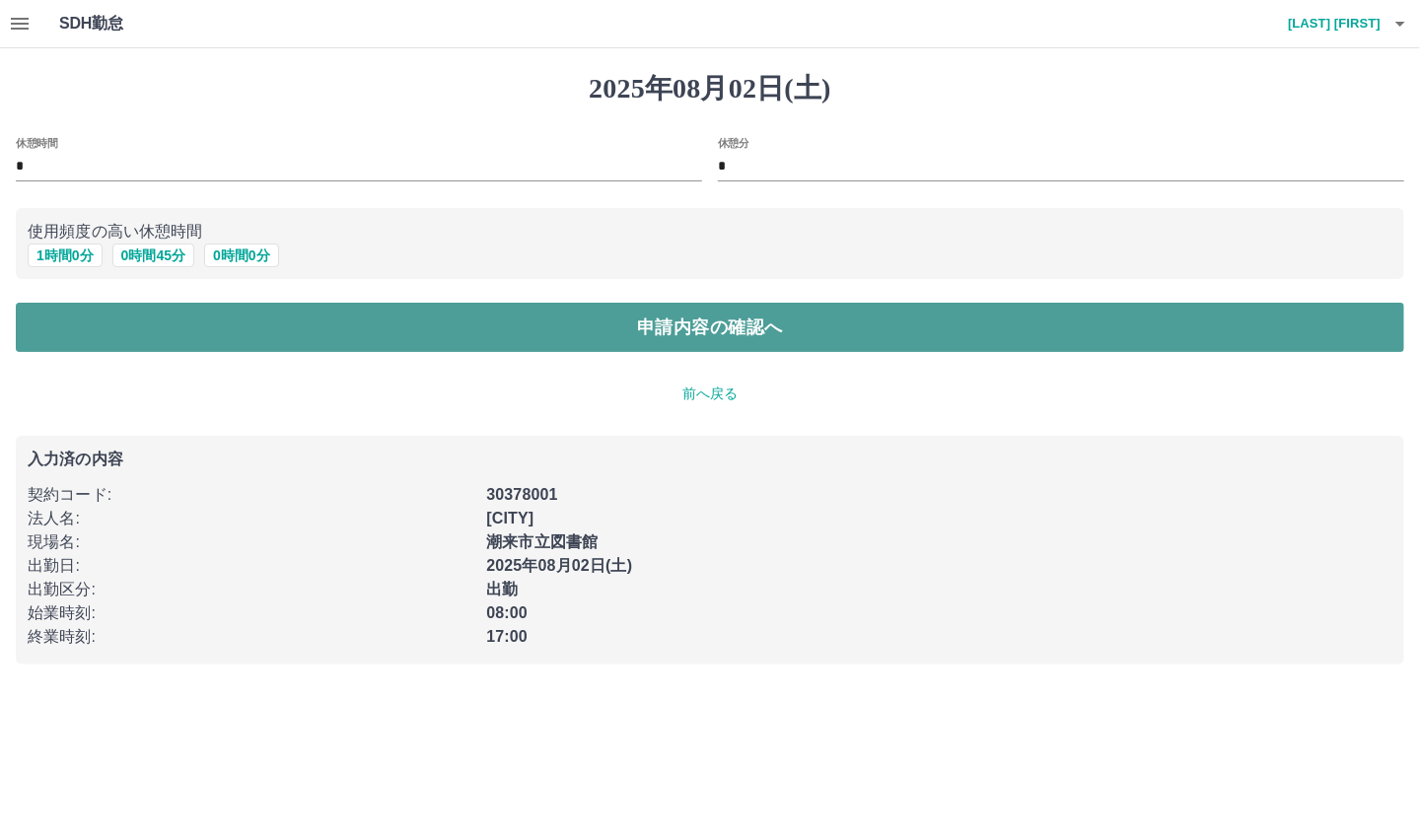 click on "申請内容の確認へ" at bounding box center [710, 327] 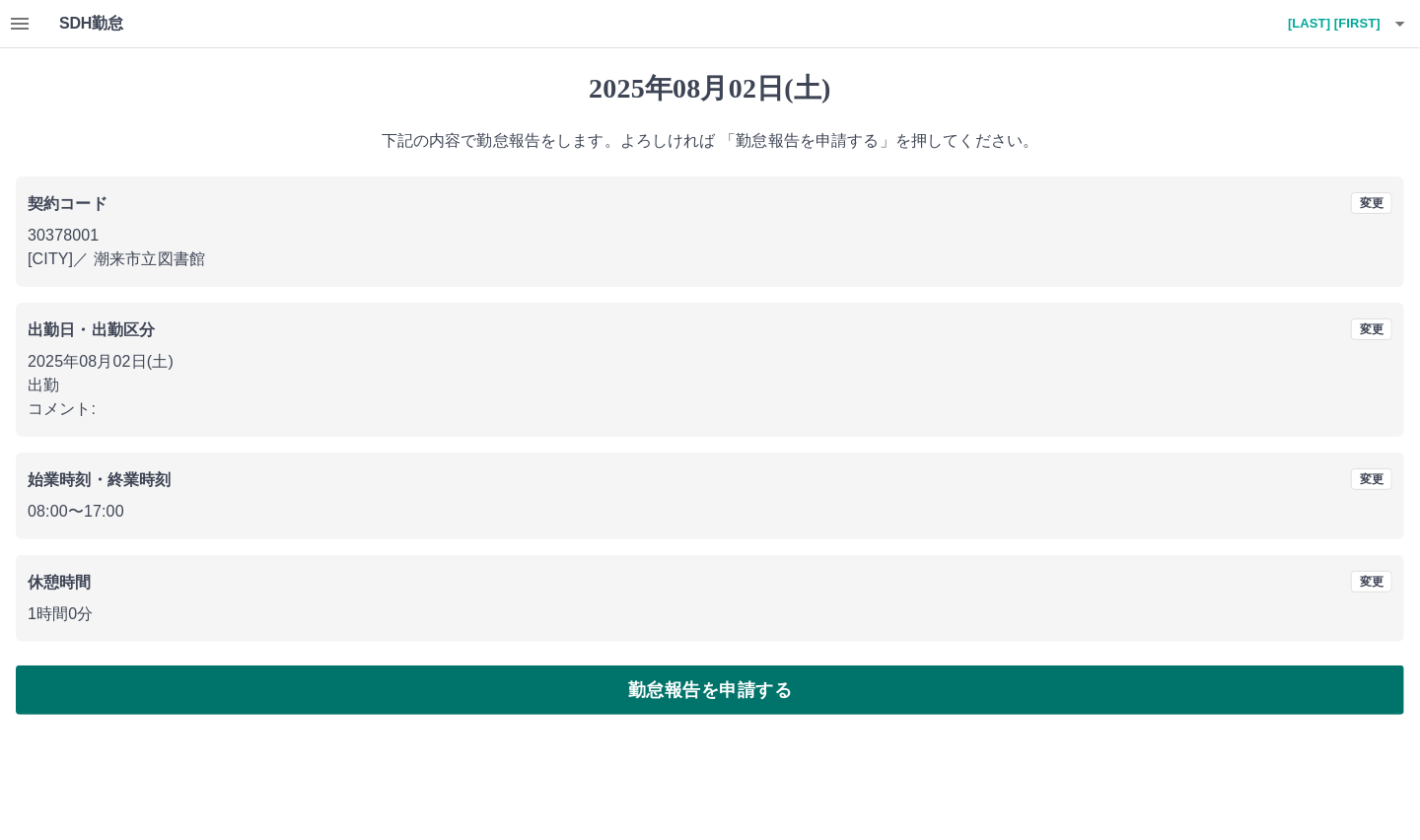 click on "勤怠報告を申請する" at bounding box center (710, 690) 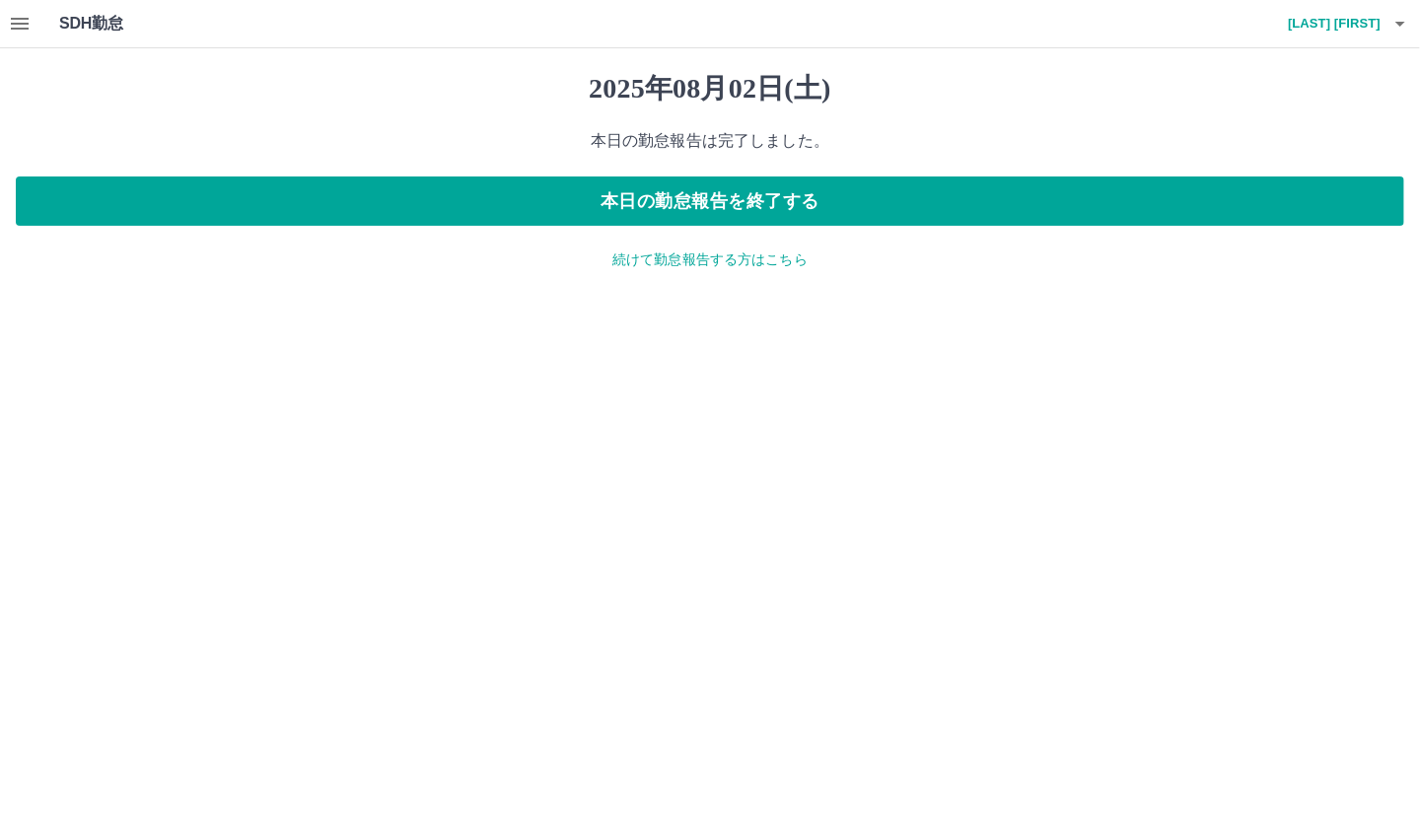 click on "2025年08月02日(土) 本日の勤怠報告は完了しました。 本日の勤怠報告を終了する 続けて勤怠報告する方はこちら" at bounding box center [710, 171] 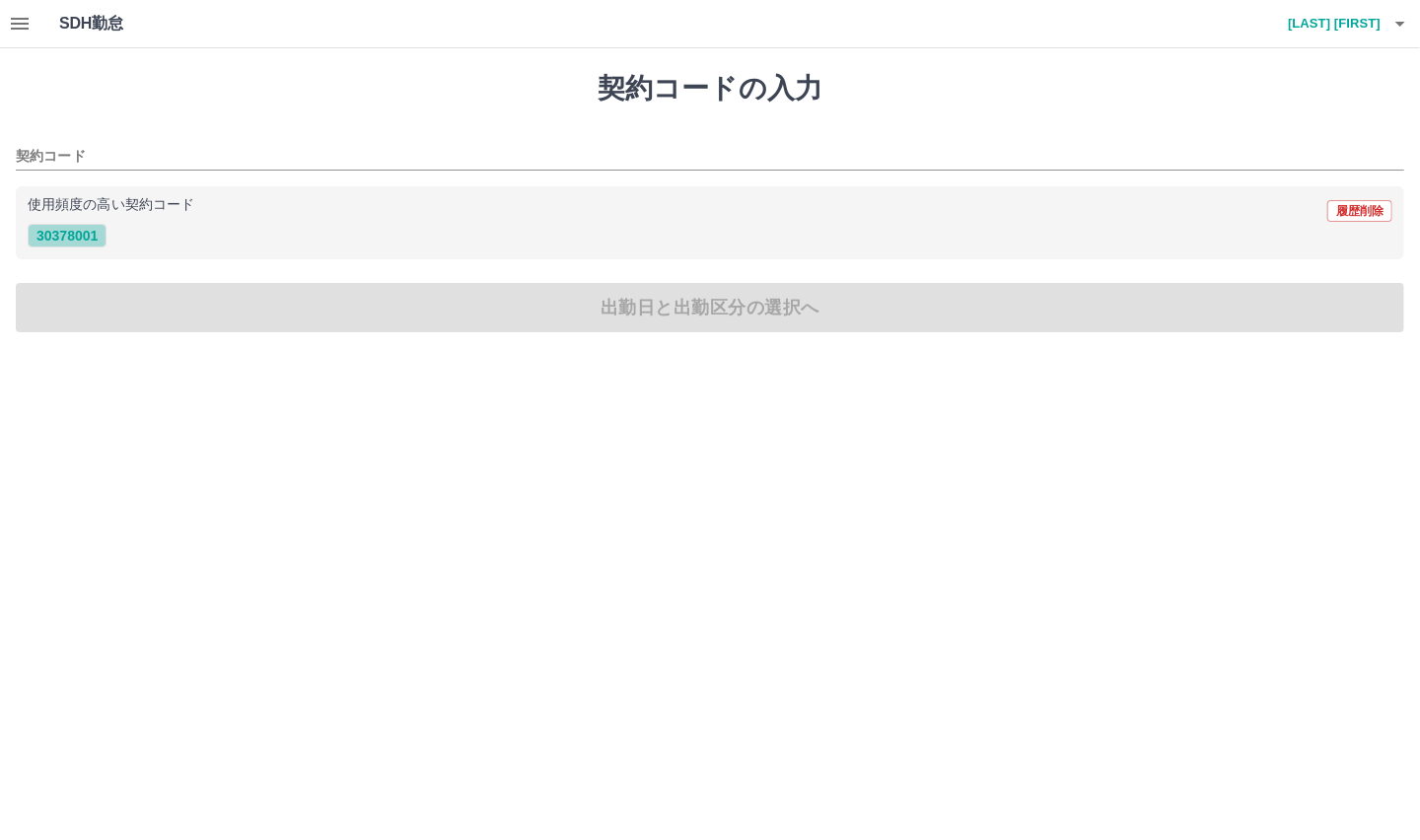 click on "30378001" at bounding box center [67, 236] 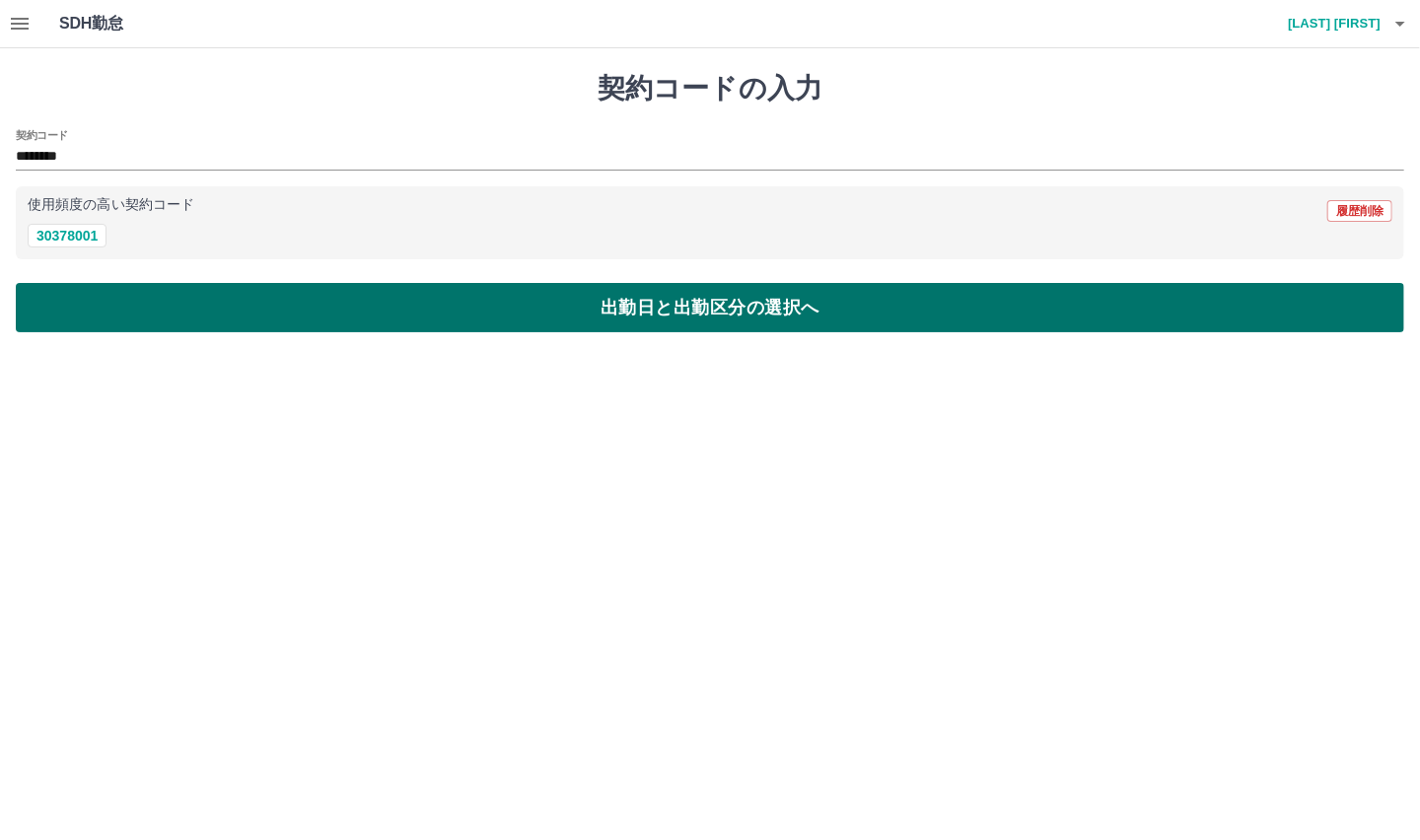 click on "出勤日と出勤区分の選択へ" at bounding box center (710, 308) 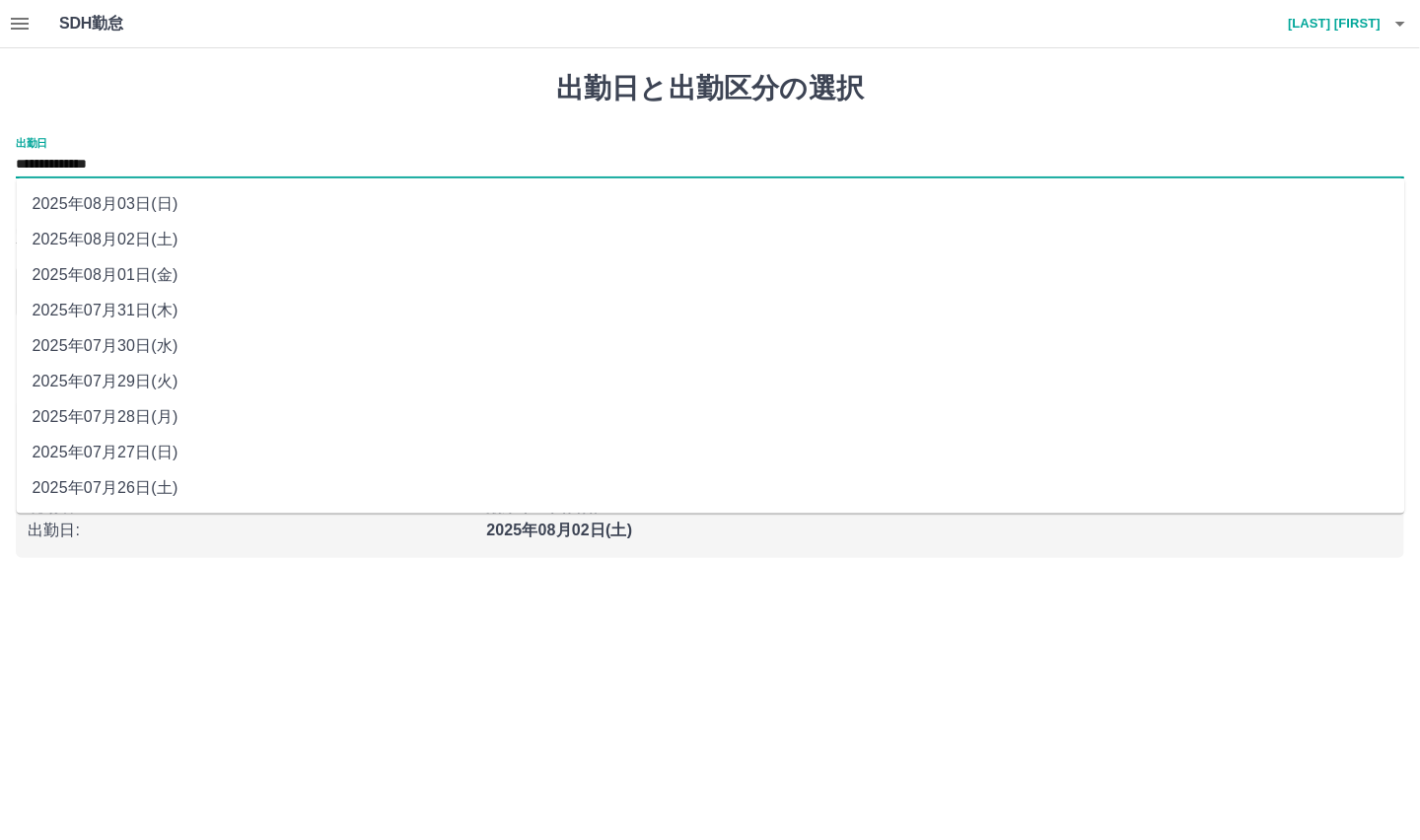 click on "**********" at bounding box center [710, 165] 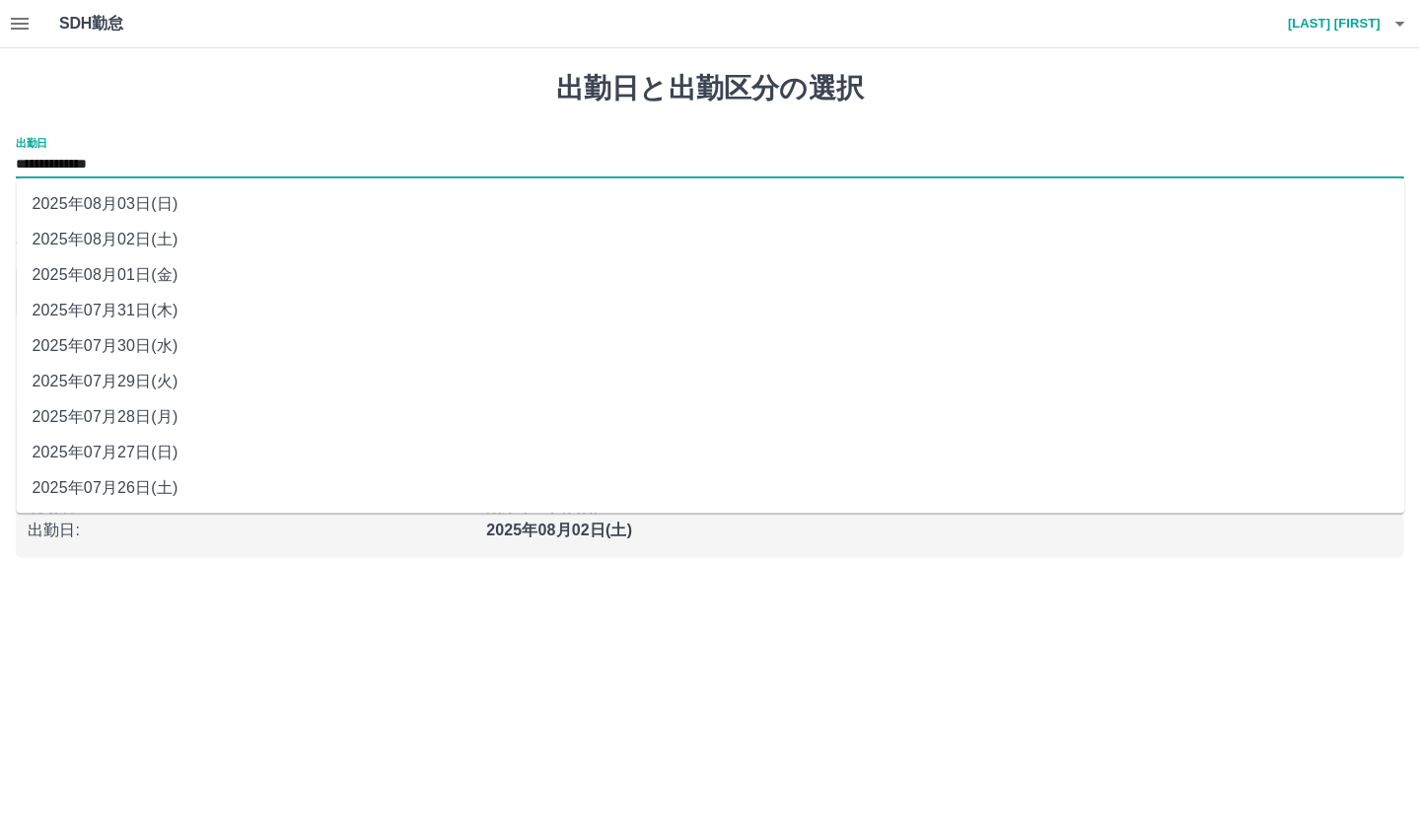 drag, startPoint x: 96, startPoint y: 163, endPoint x: 107, endPoint y: 208, distance: 46.324939 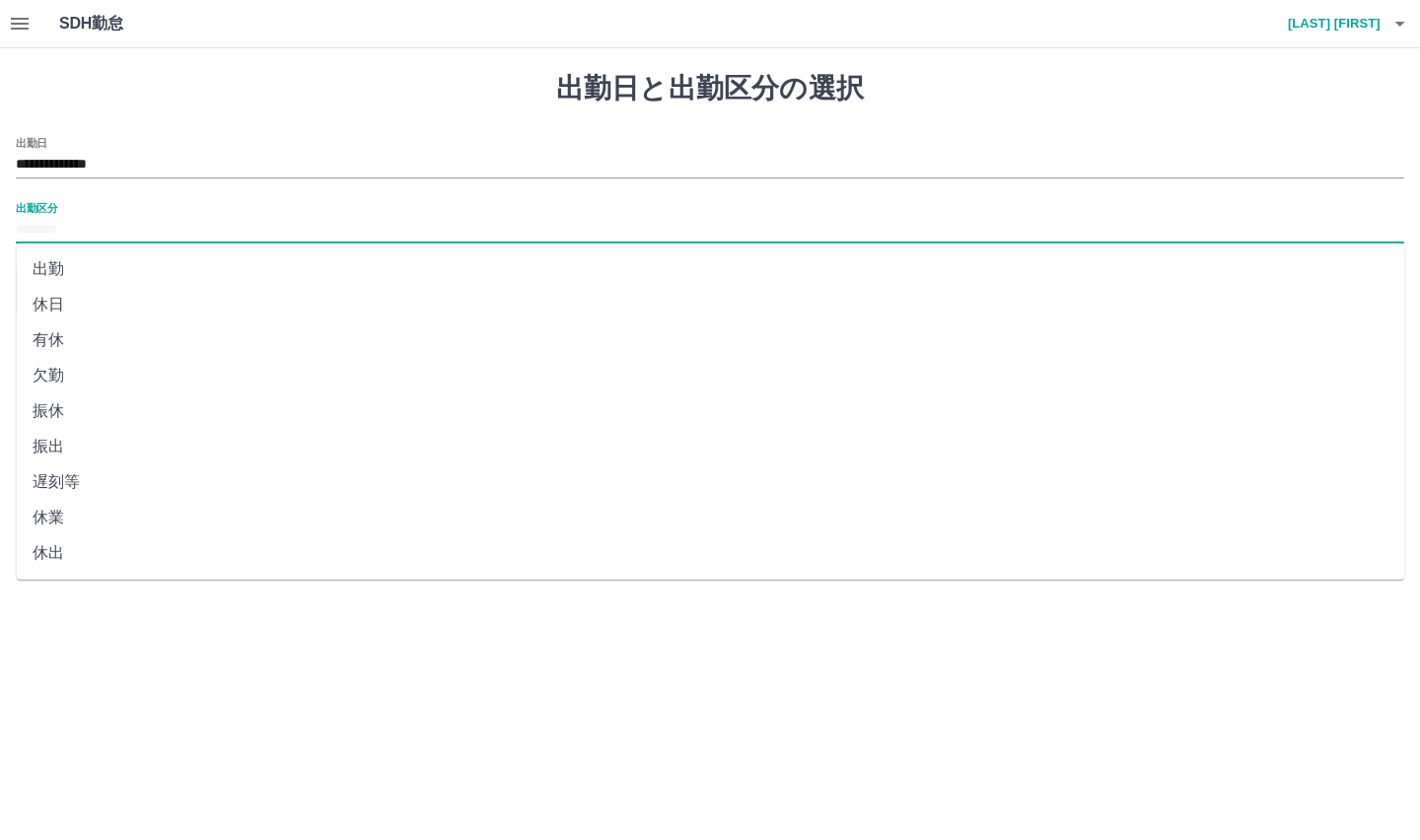 click on "出勤区分" at bounding box center [710, 230] 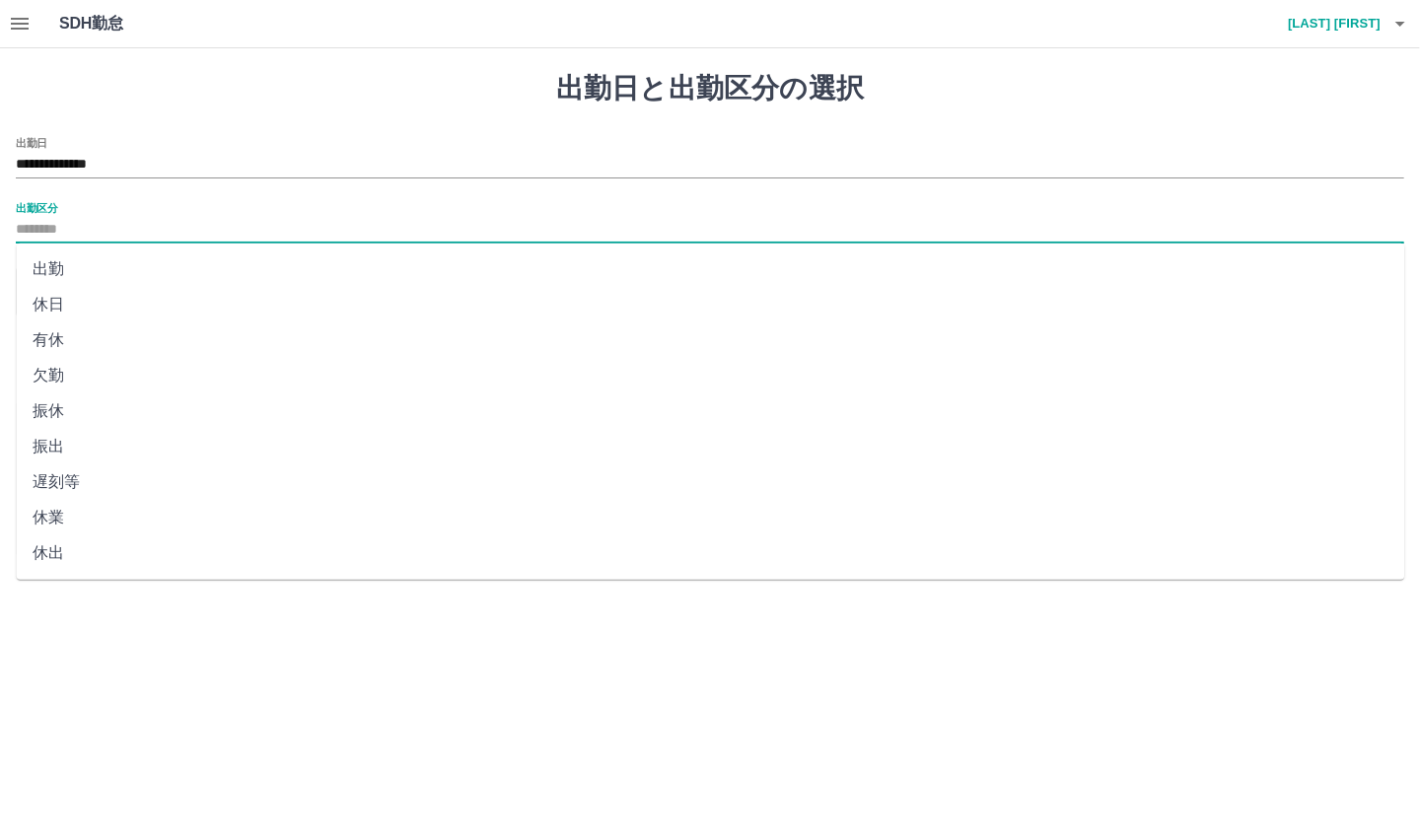 click on "休日" at bounding box center (711, 305) 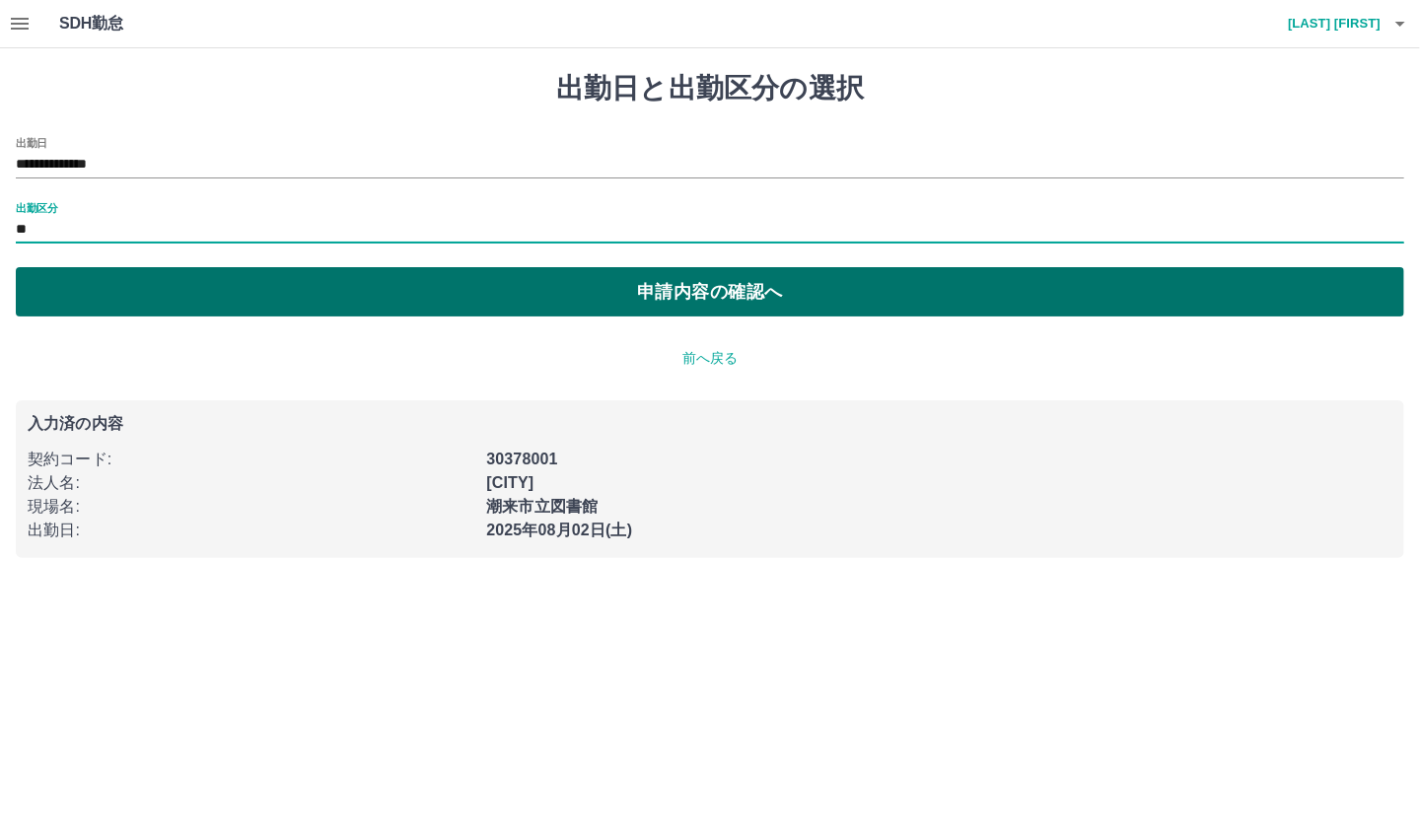 click on "申請内容の確認へ" at bounding box center [710, 292] 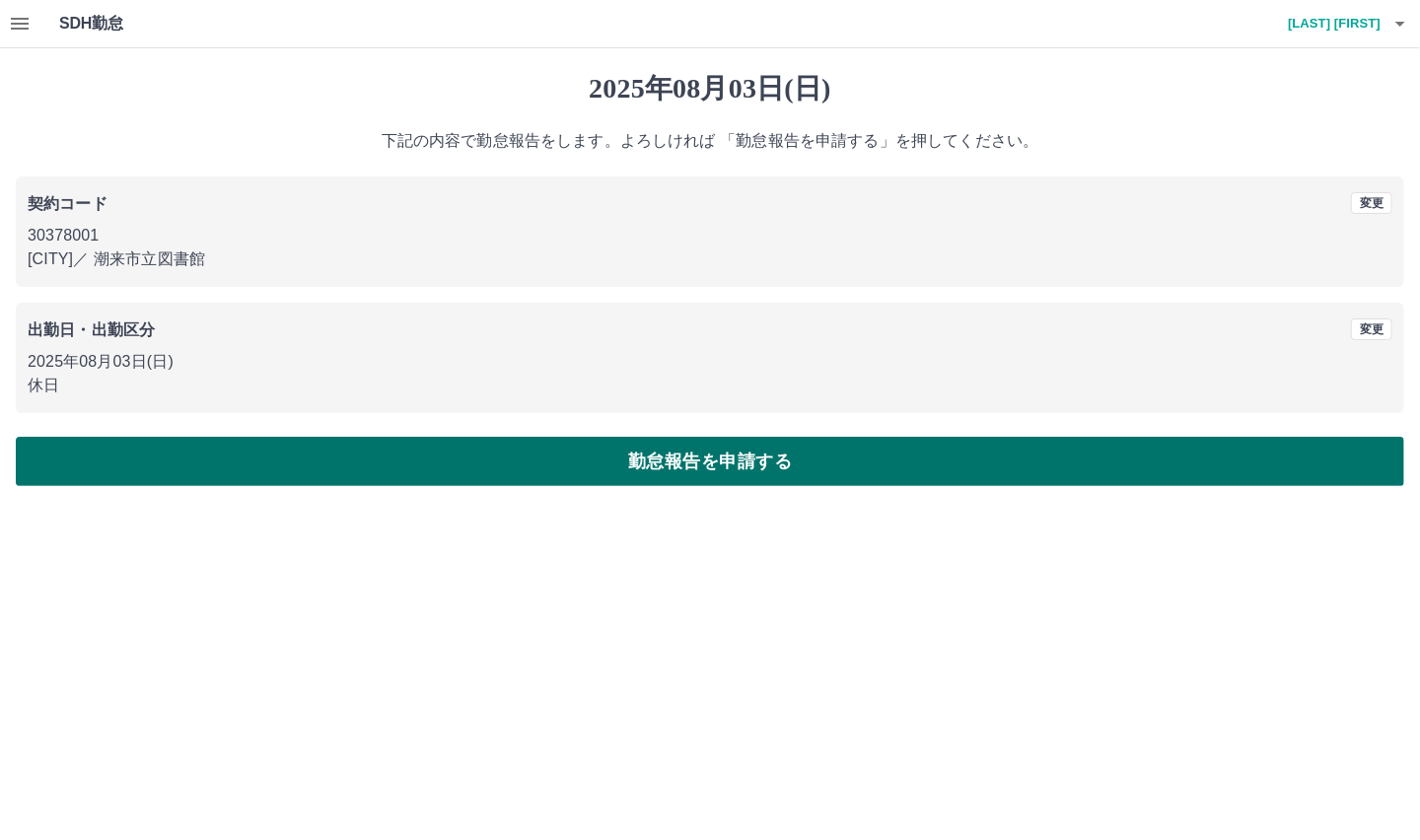 click on "勤怠報告を申請する" at bounding box center [710, 461] 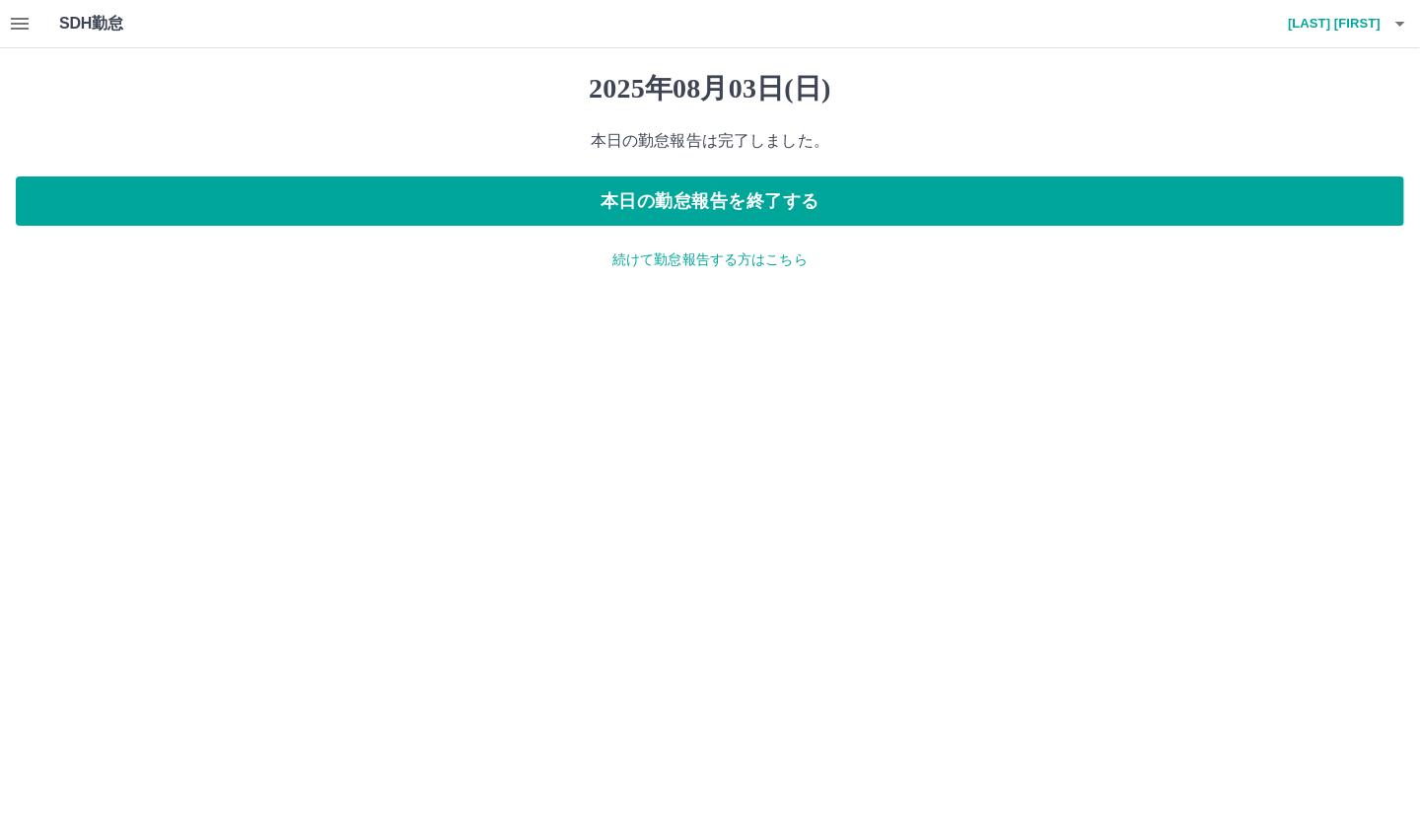 click 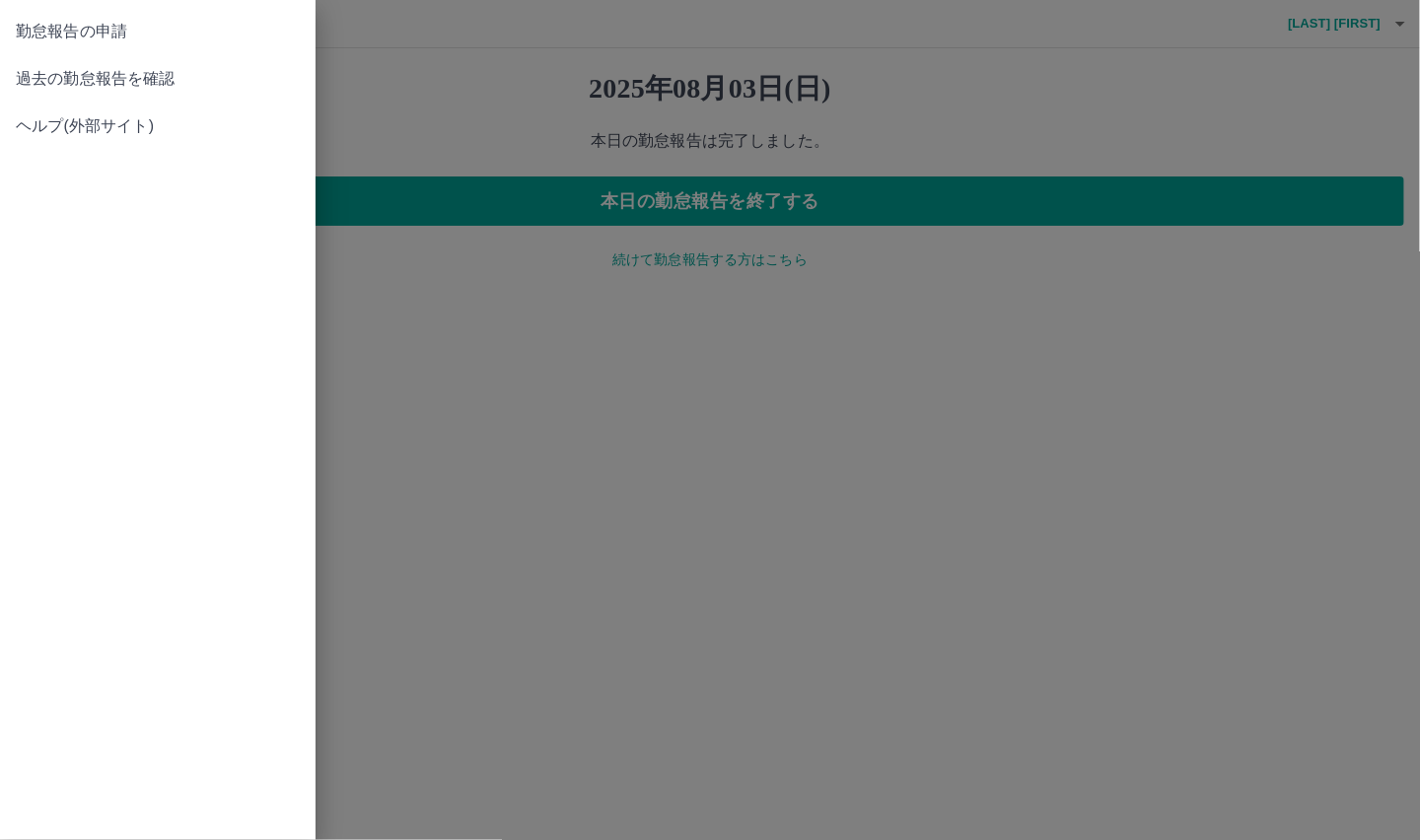 click on "過去の勤怠報告を確認" at bounding box center [158, 79] 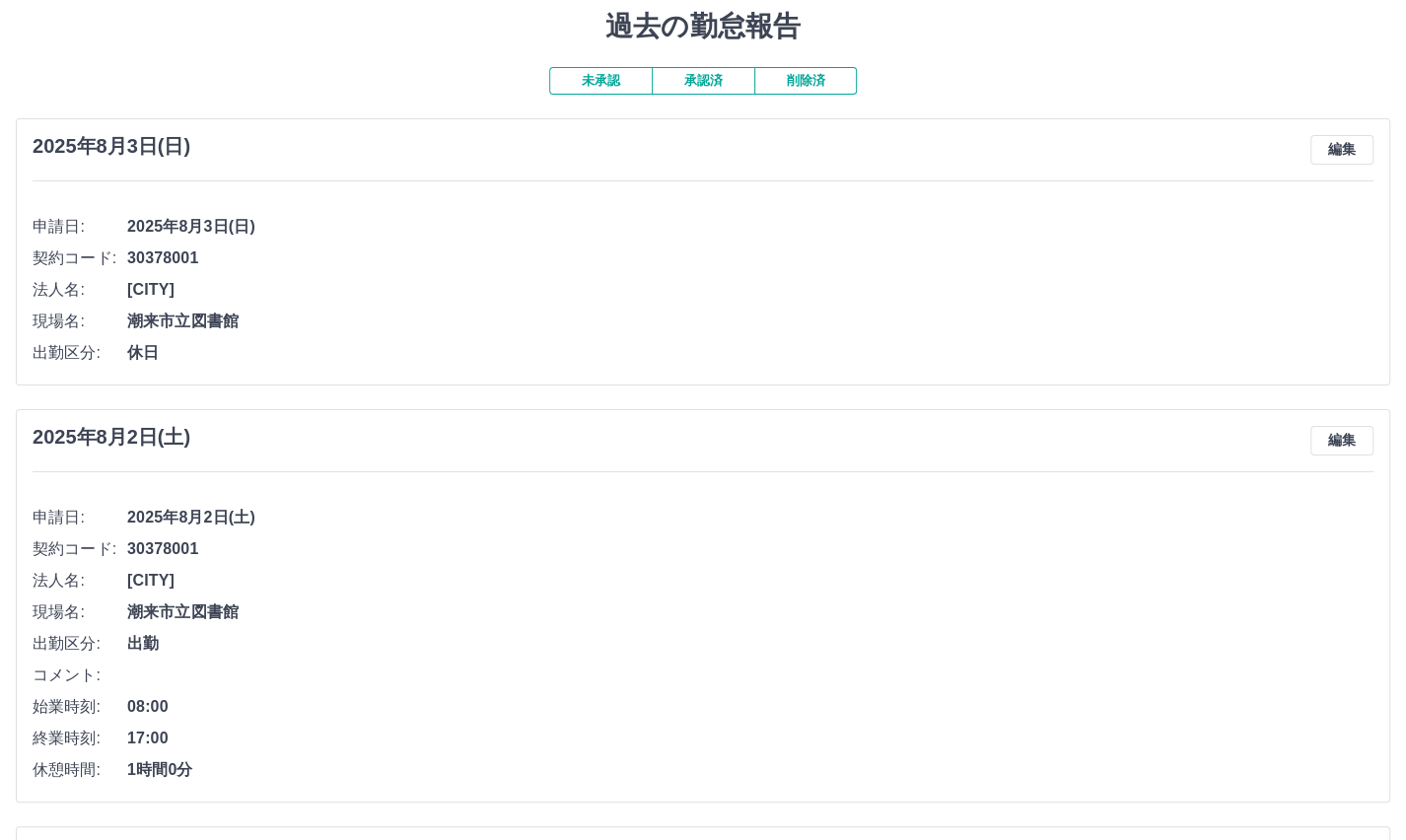 scroll, scrollTop: 42, scrollLeft: 0, axis: vertical 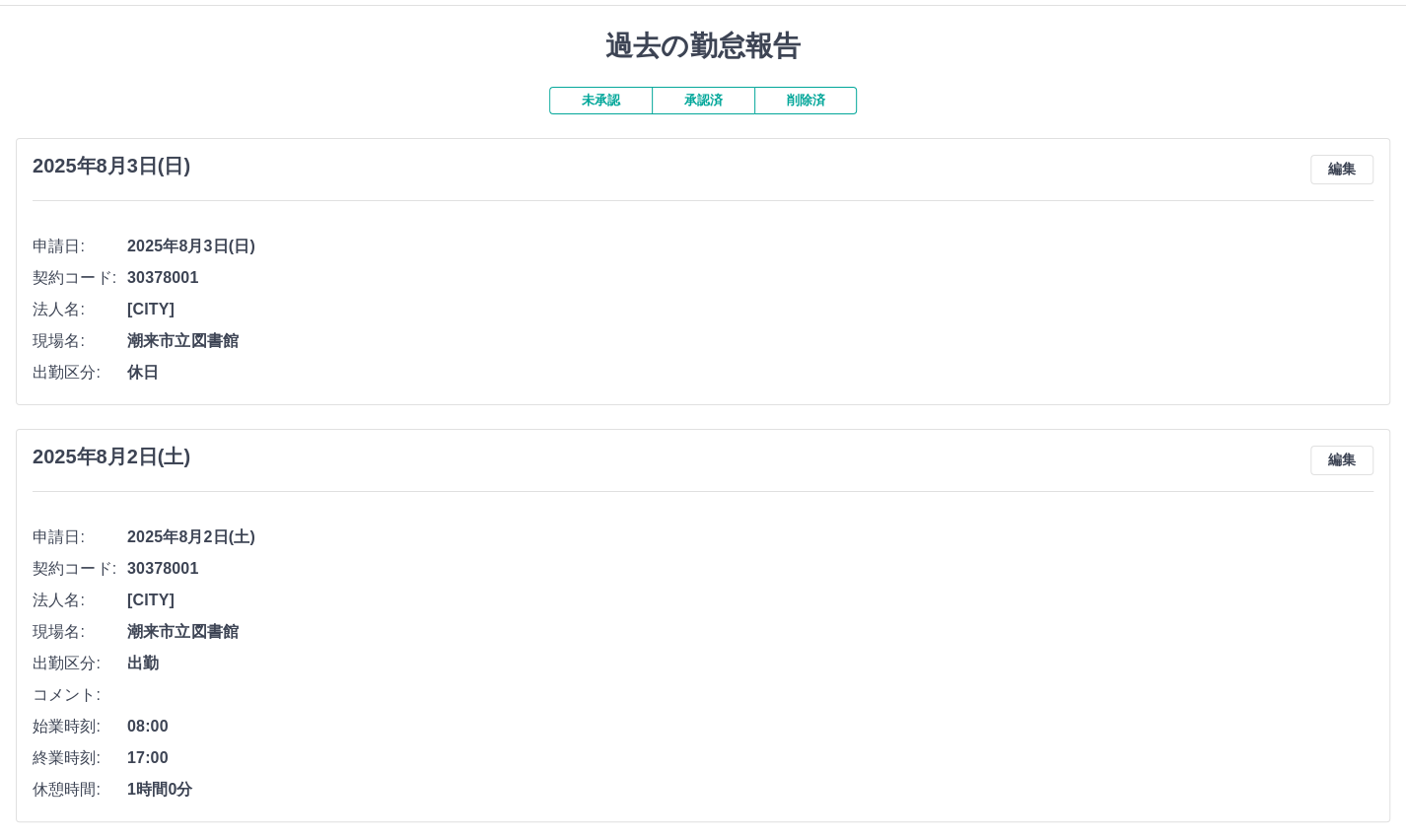 click on "承認済" at bounding box center [703, 101] 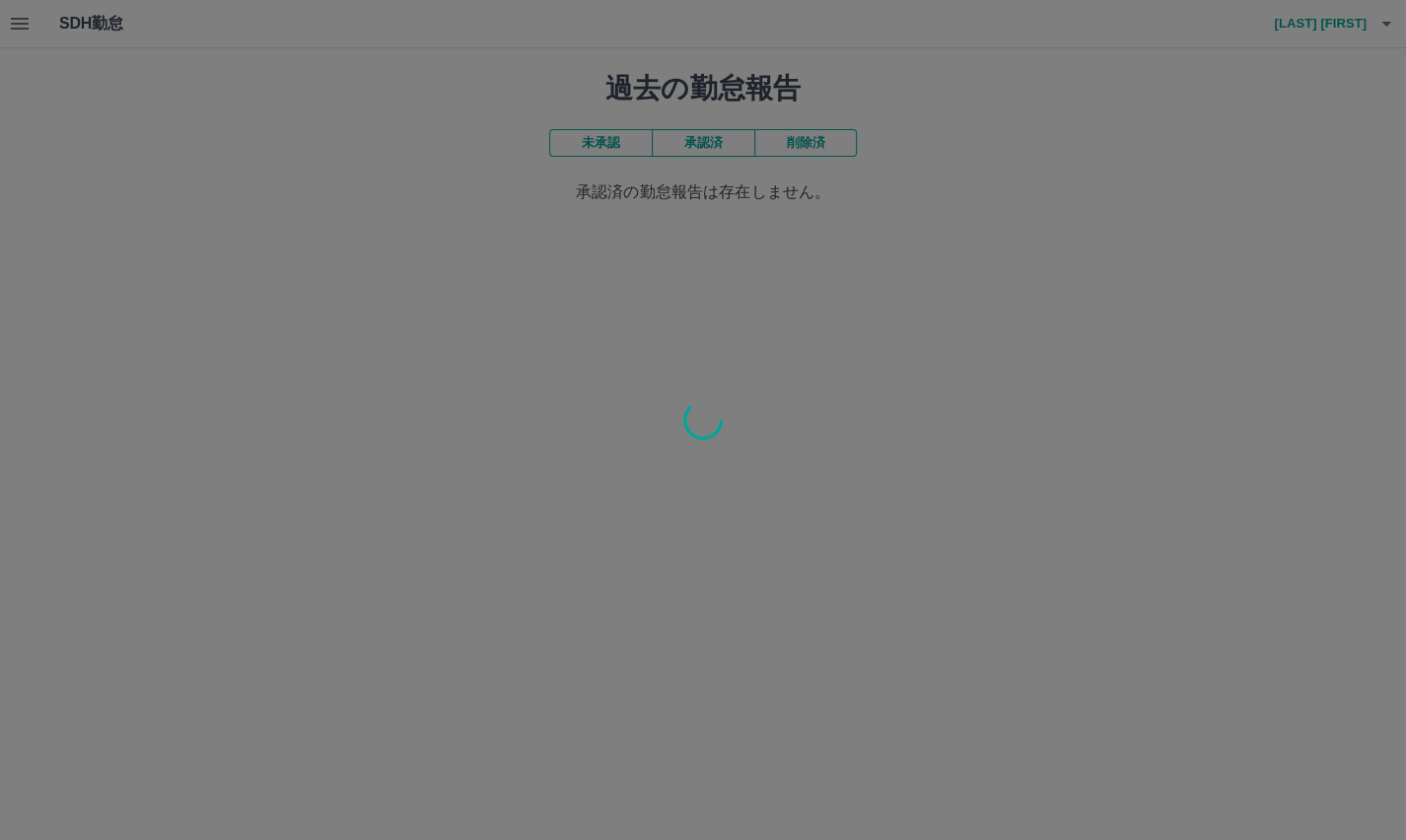 scroll, scrollTop: 0, scrollLeft: 0, axis: both 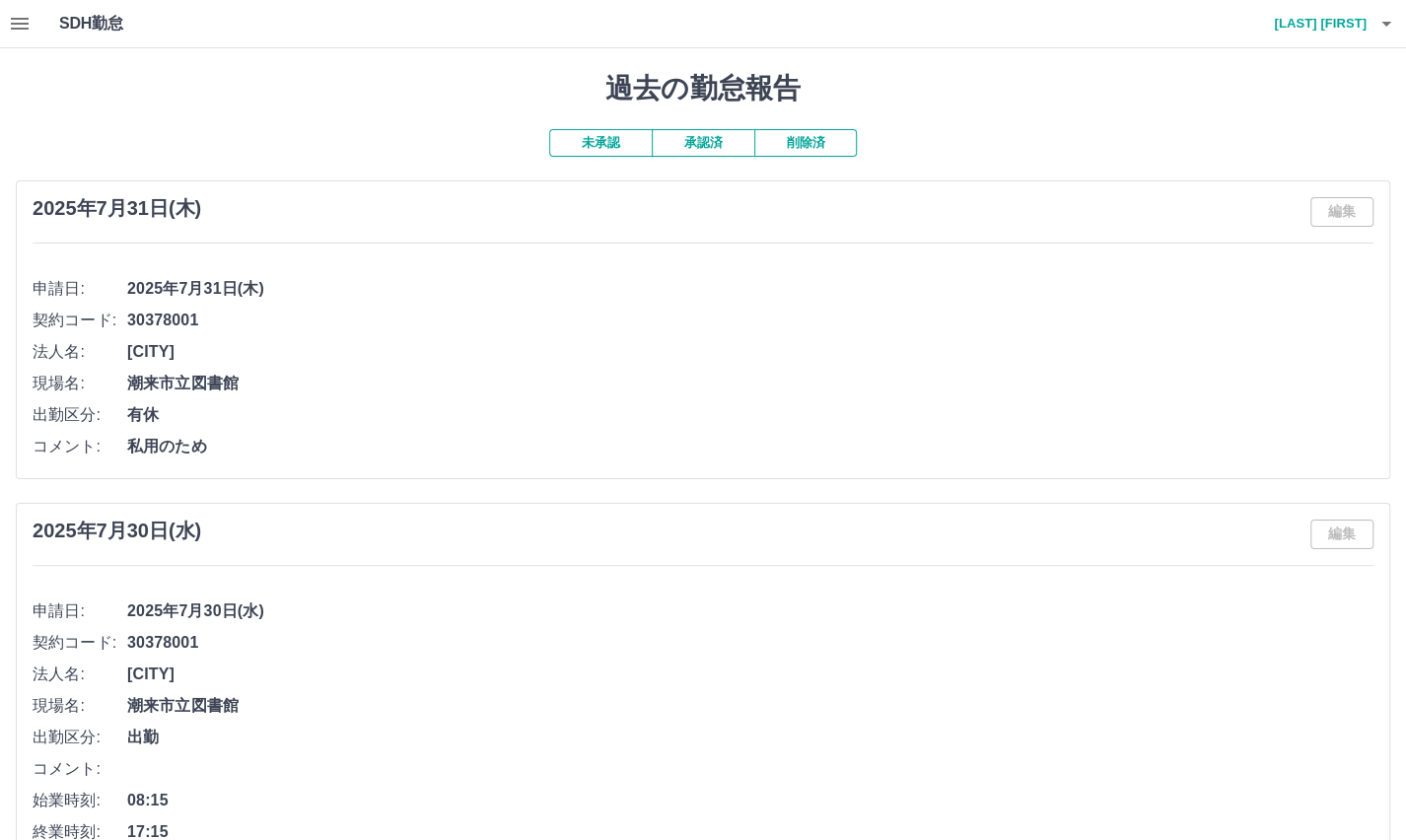 click on "未承認" at bounding box center (600, 143) 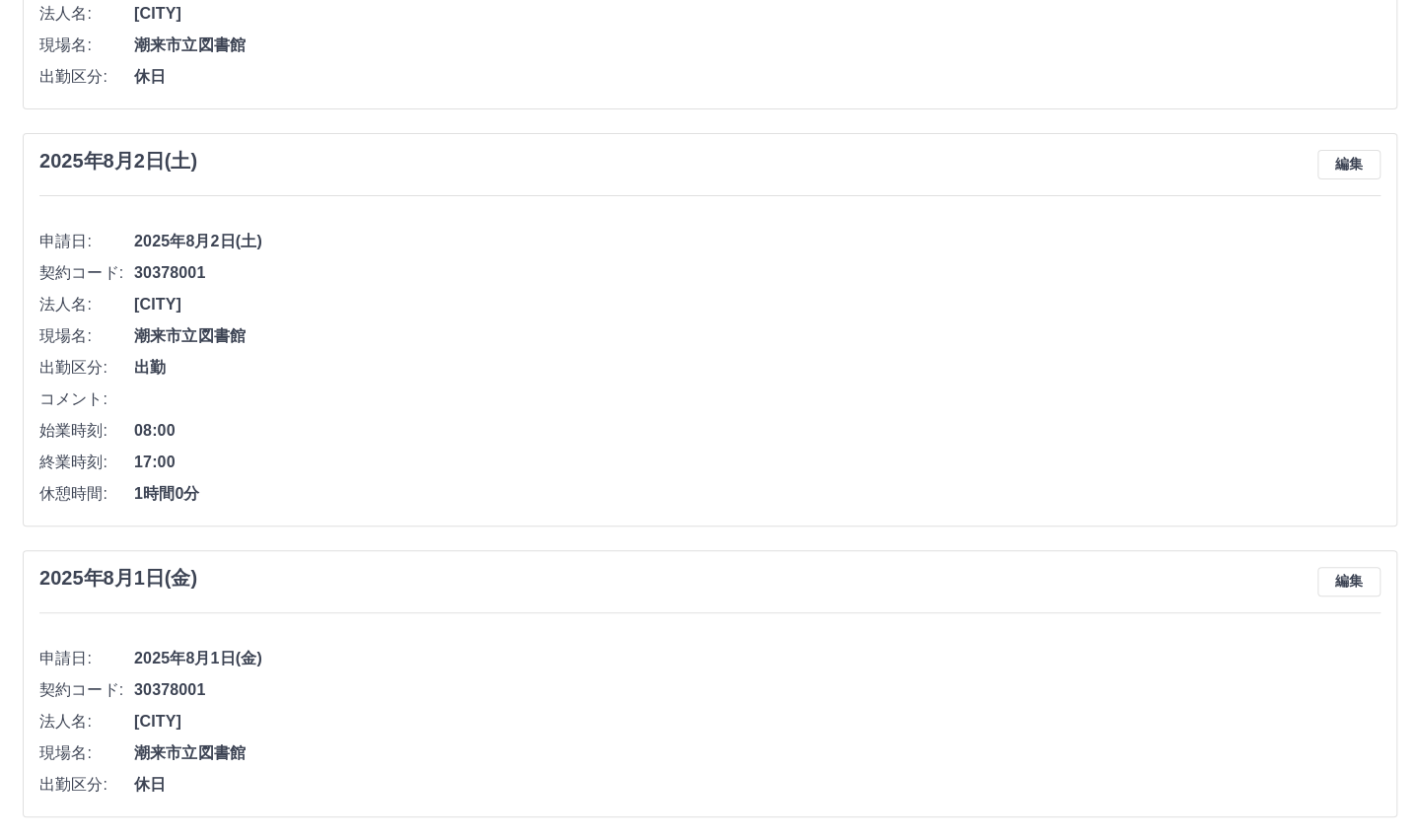 scroll, scrollTop: 0, scrollLeft: 0, axis: both 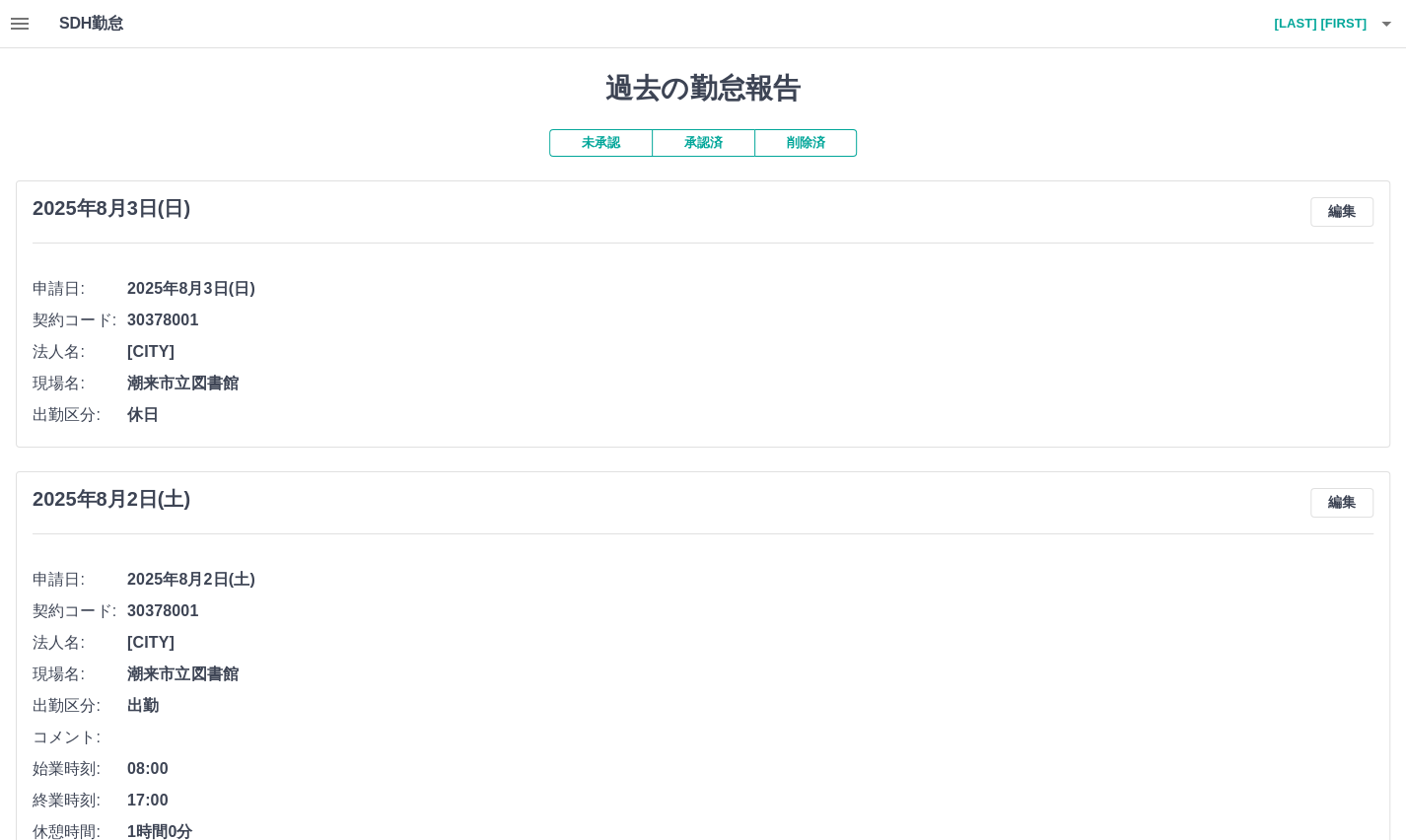 click on "藤﨑　真知子" at bounding box center [1307, 24] 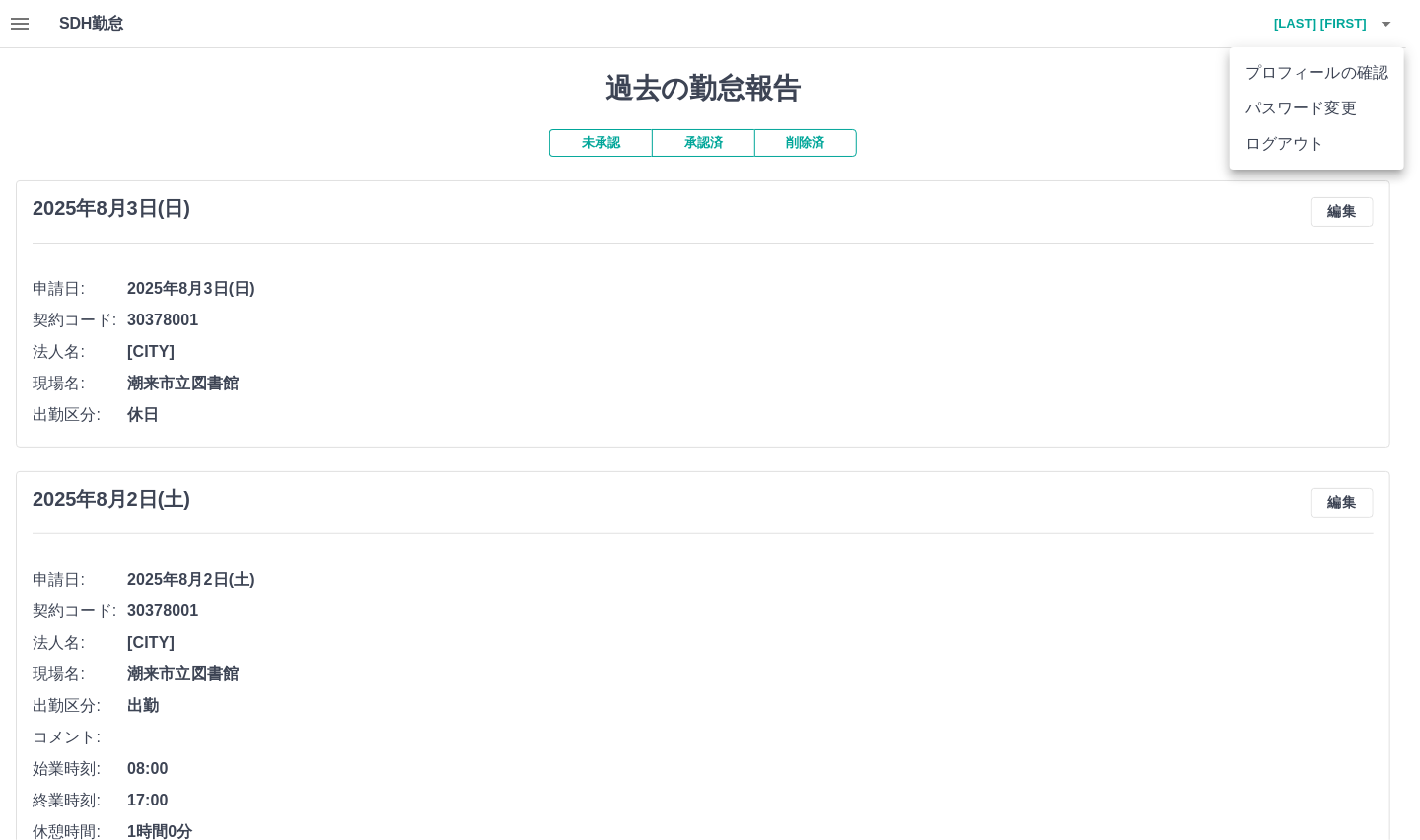 click at bounding box center [710, 420] 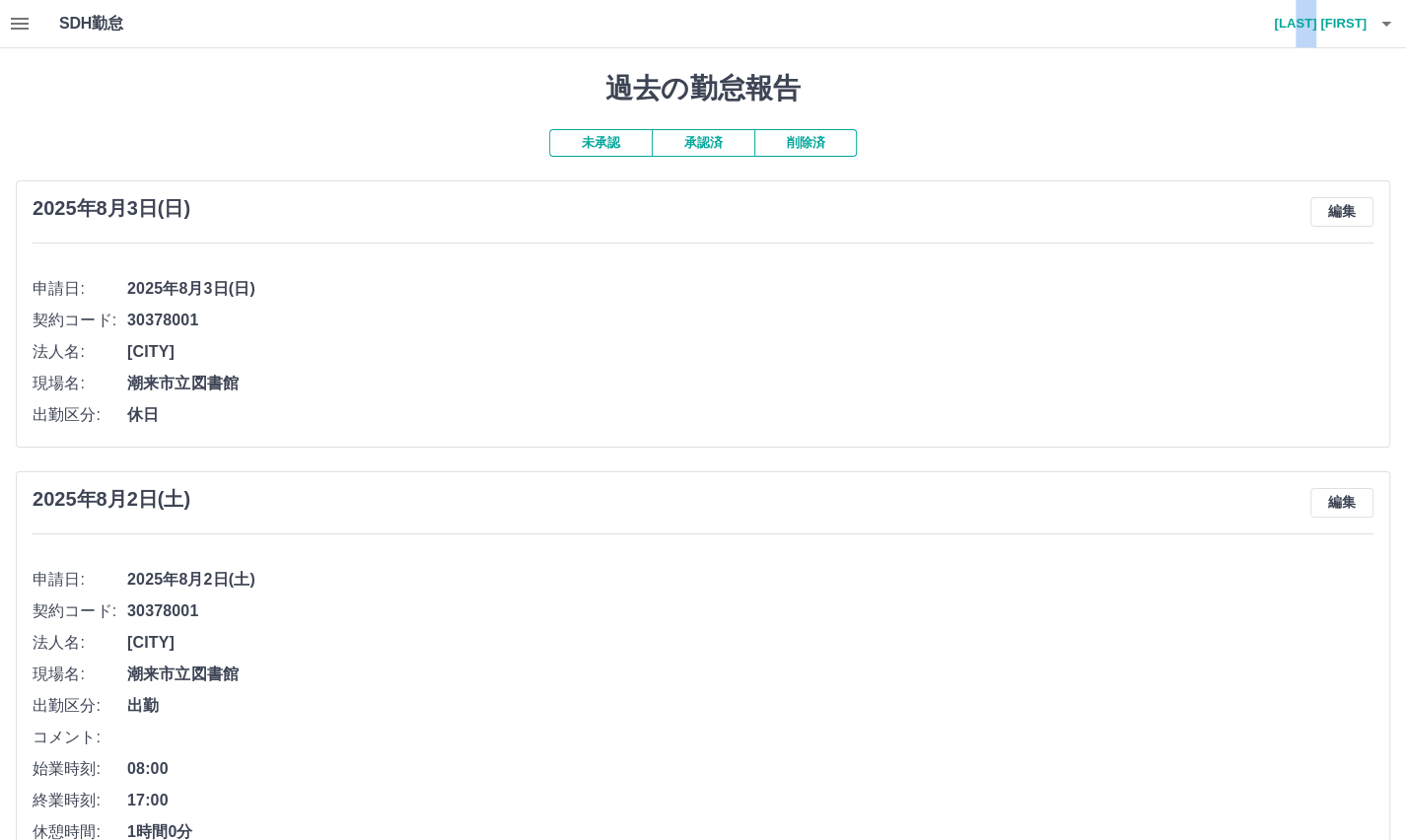 click on "藤﨑　真知子" at bounding box center [1307, 24] 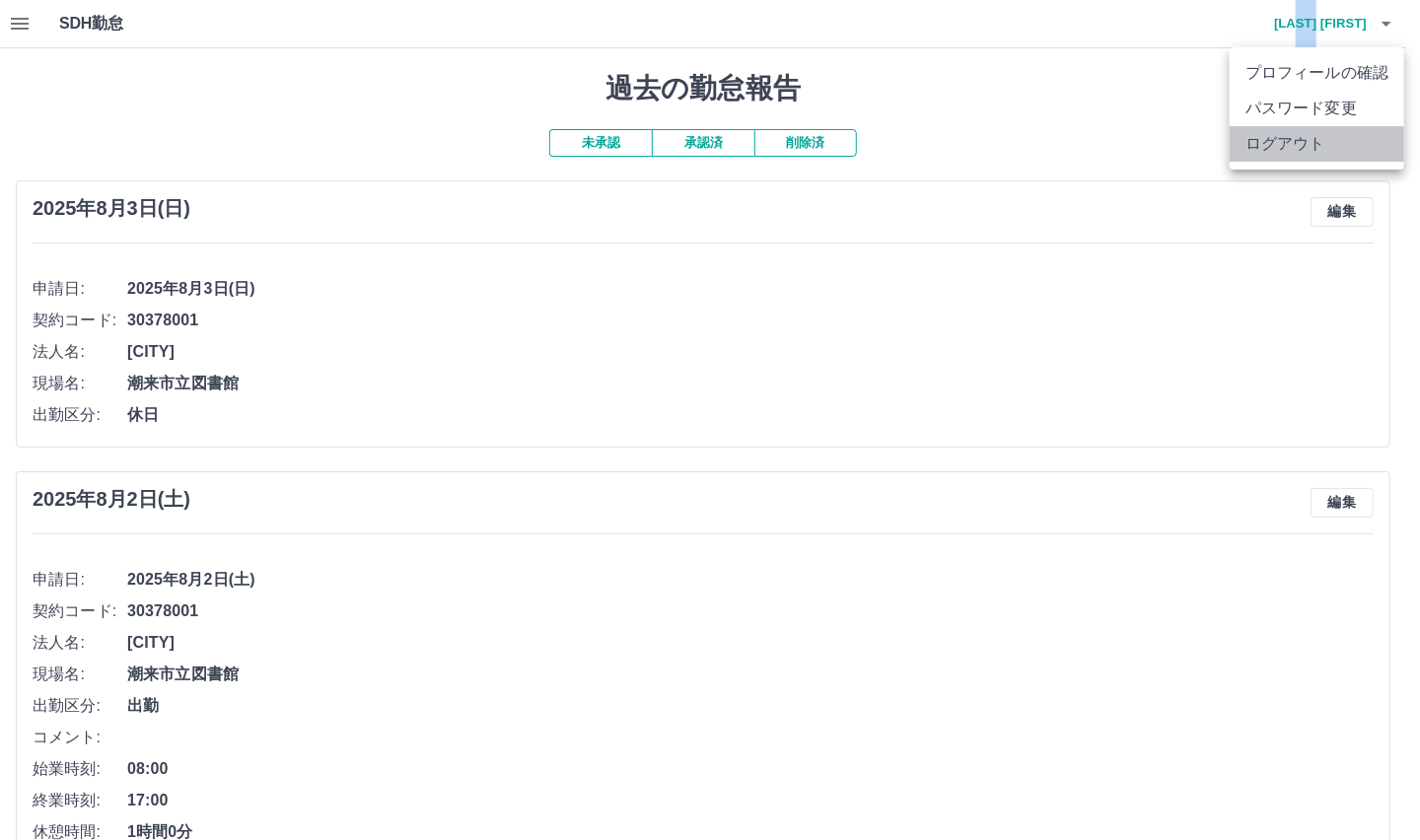 drag, startPoint x: 1342, startPoint y: 26, endPoint x: 1273, endPoint y: 159, distance: 149.83324 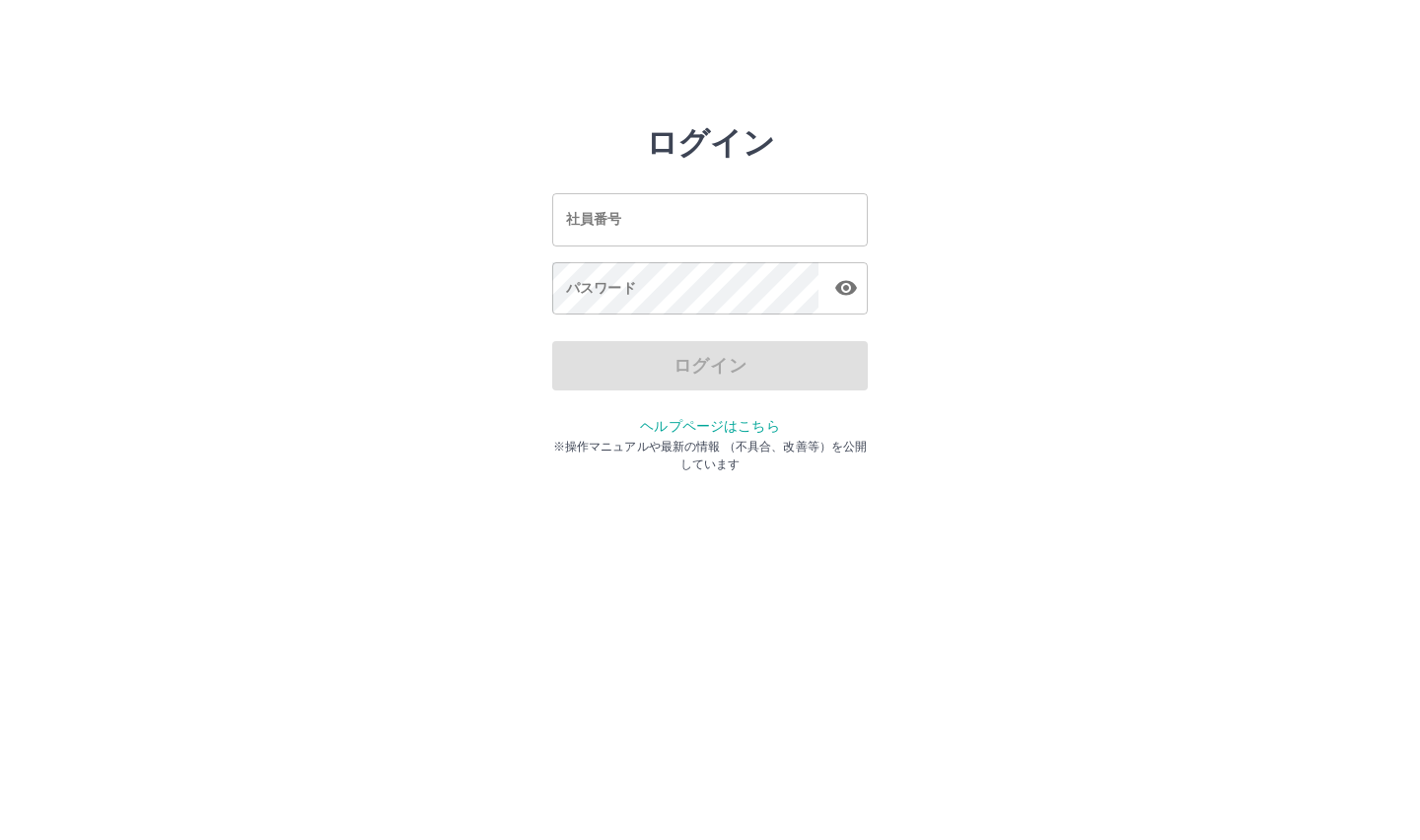 scroll, scrollTop: 0, scrollLeft: 0, axis: both 